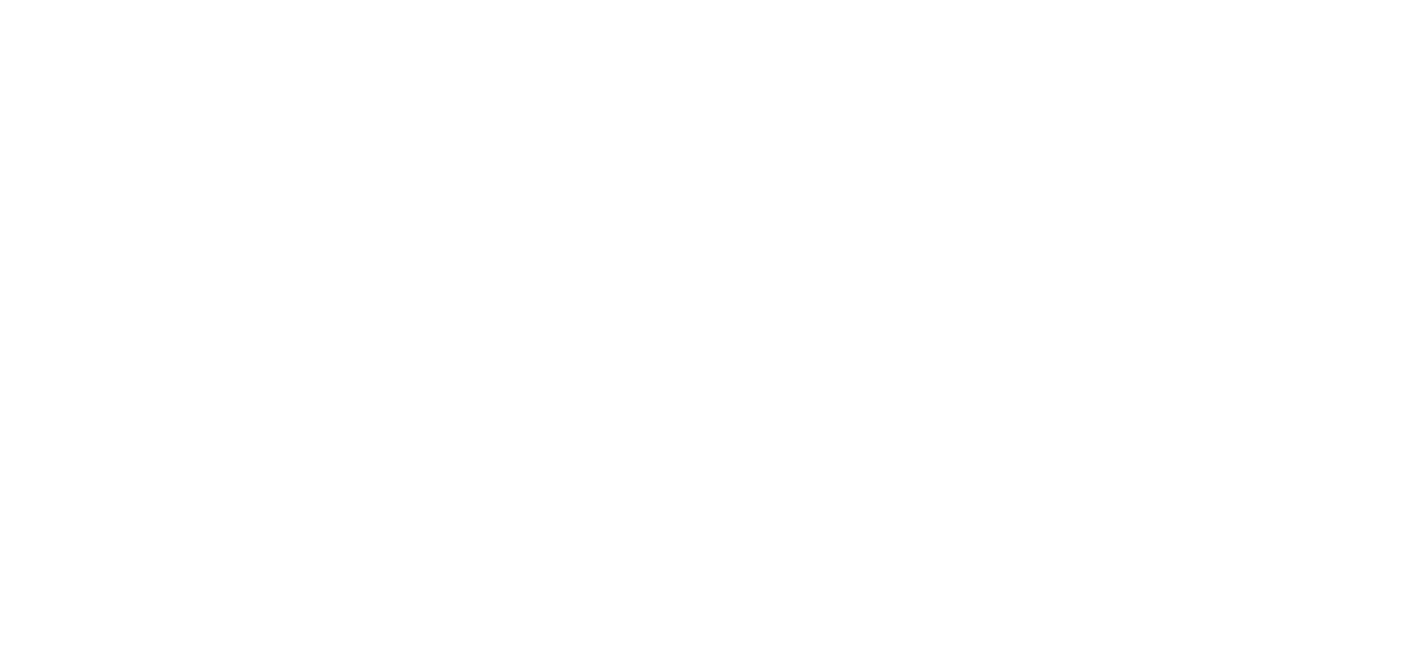 scroll, scrollTop: 0, scrollLeft: 0, axis: both 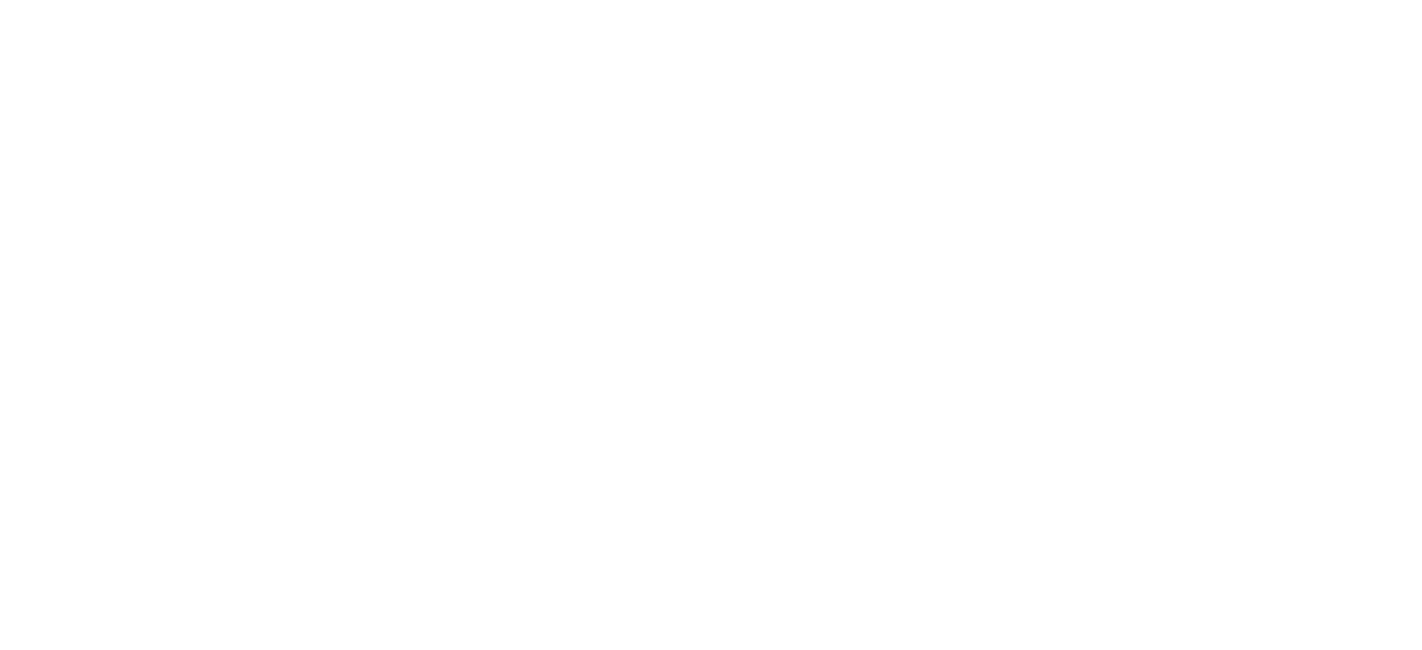 select on "*" 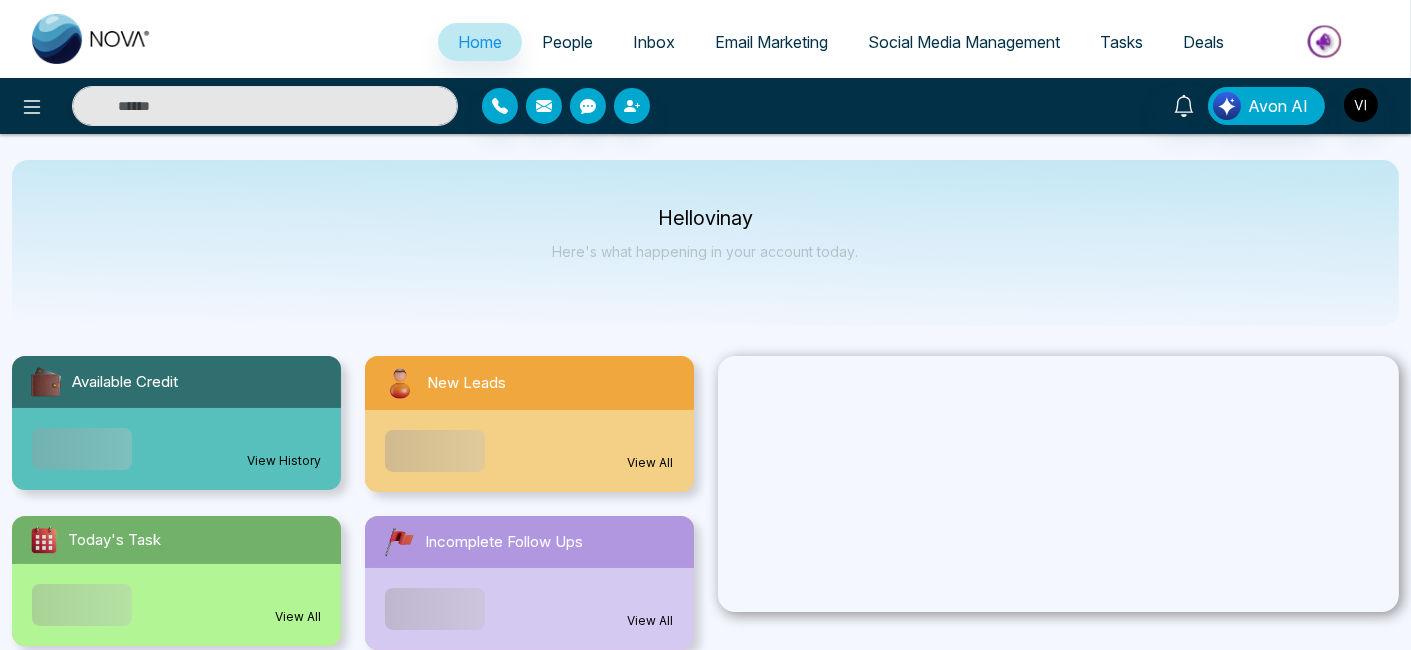 click on "People" at bounding box center [567, 42] 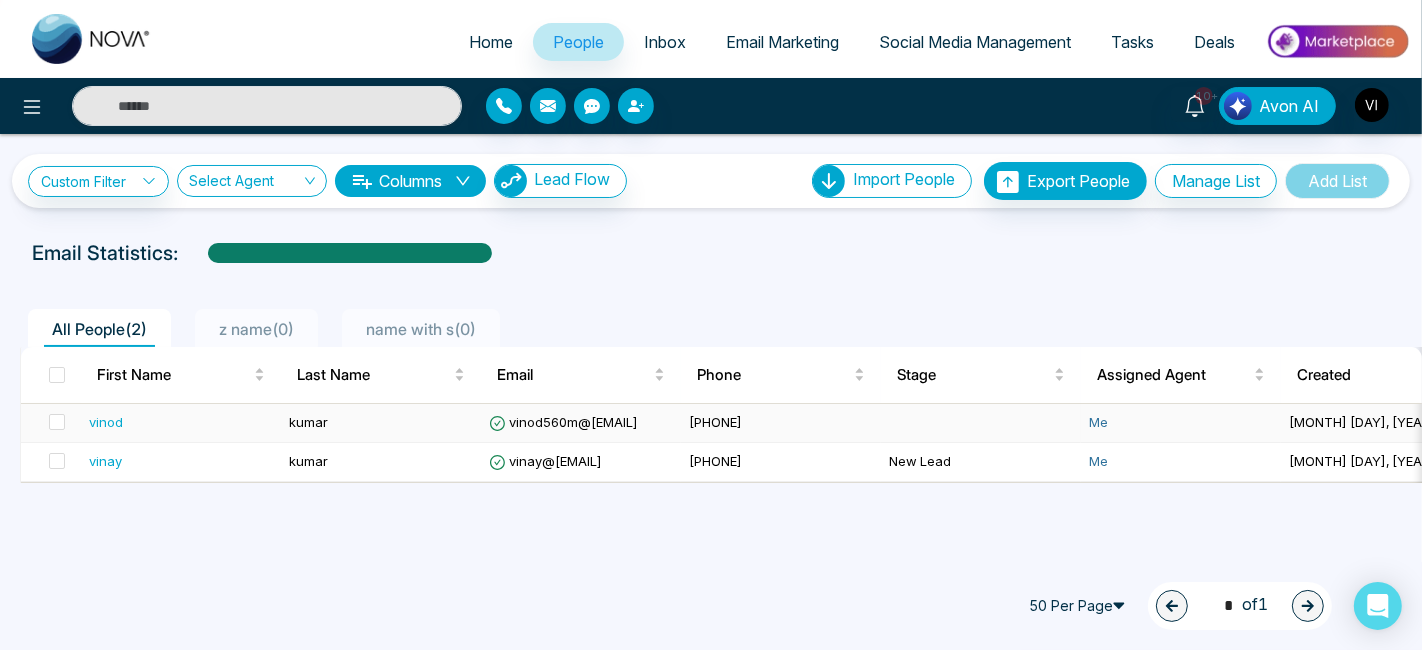 click on "vinod" at bounding box center (106, 422) 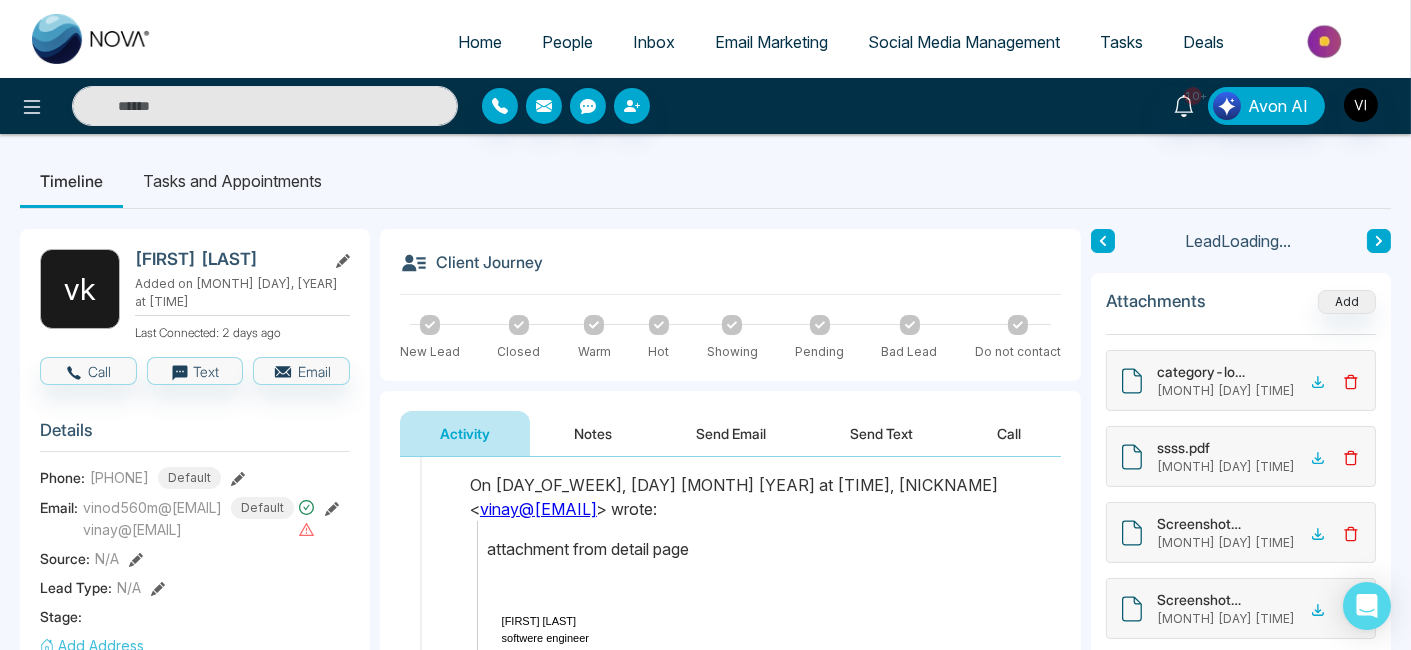scroll, scrollTop: 548, scrollLeft: 0, axis: vertical 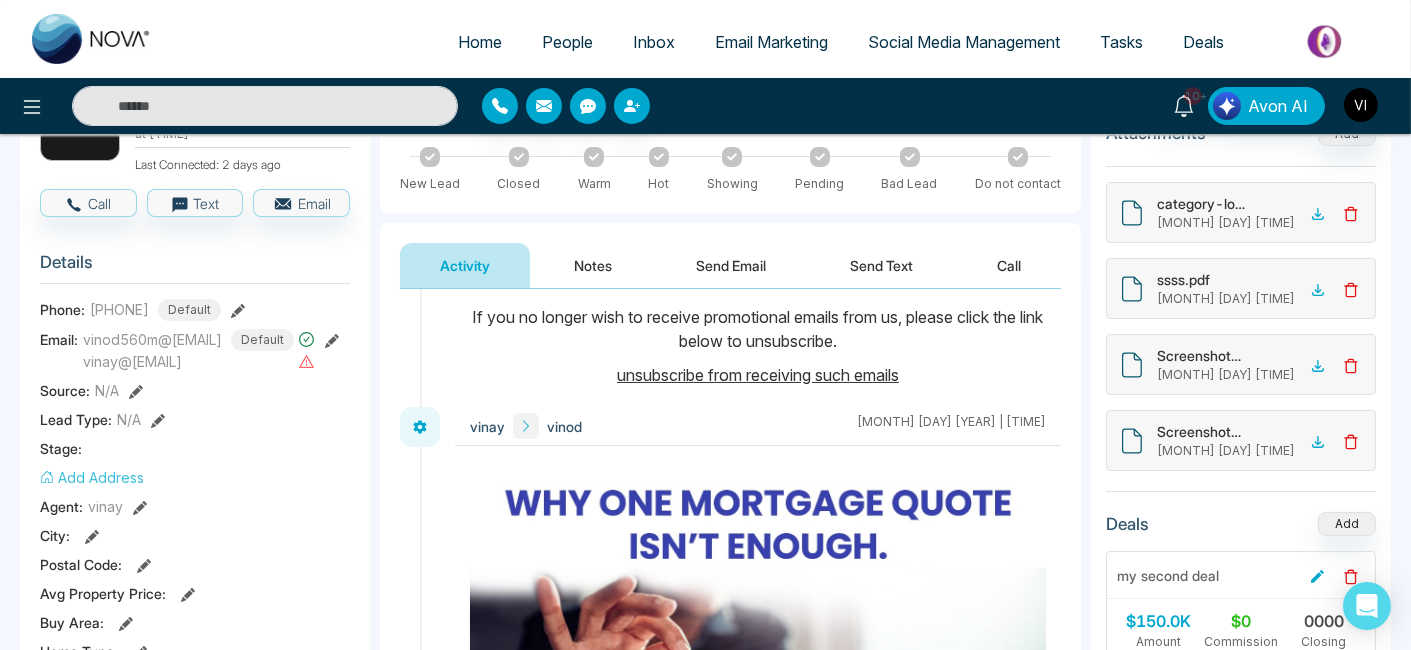 click on "Email Marketing" at bounding box center [771, 42] 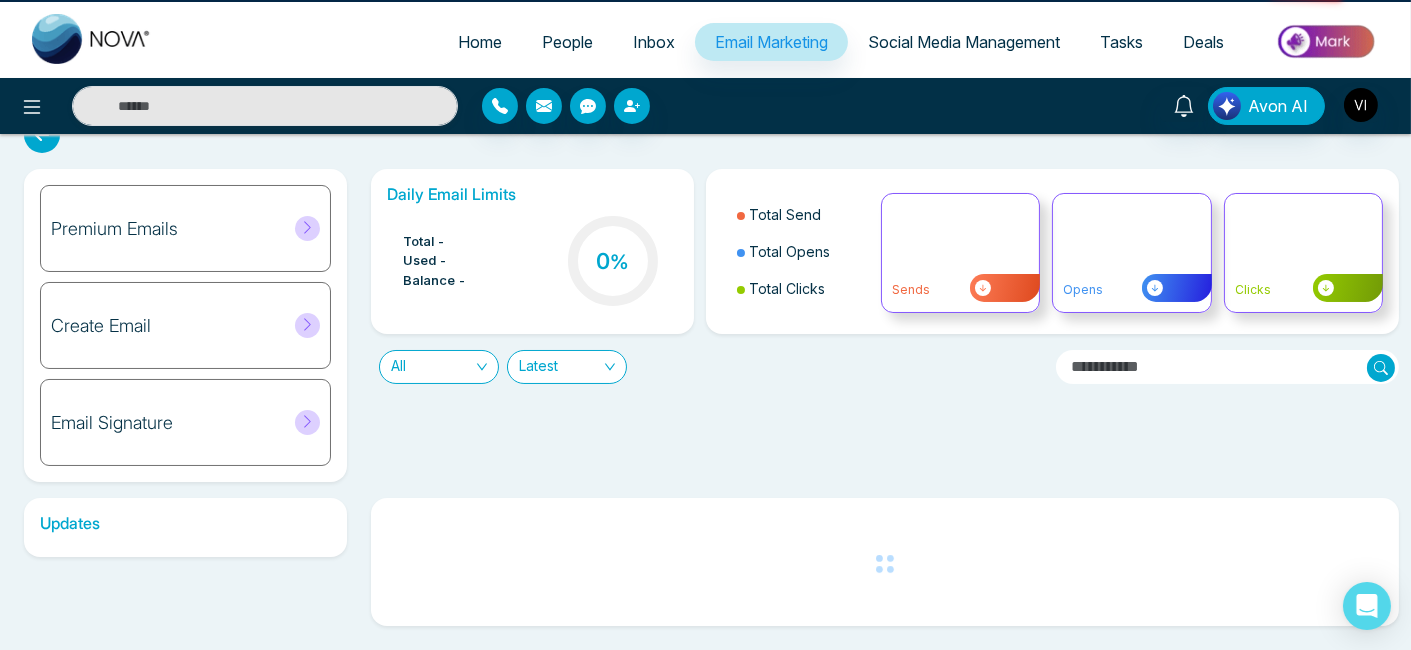 scroll, scrollTop: 0, scrollLeft: 0, axis: both 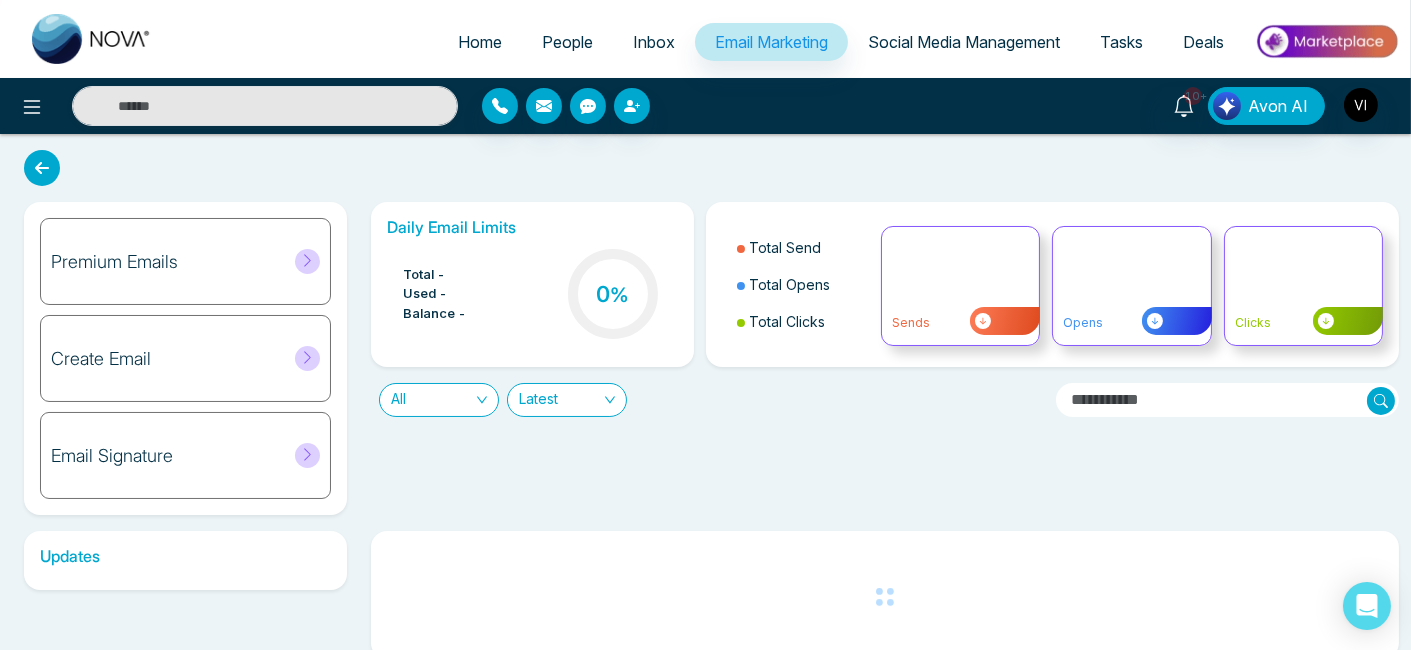 click 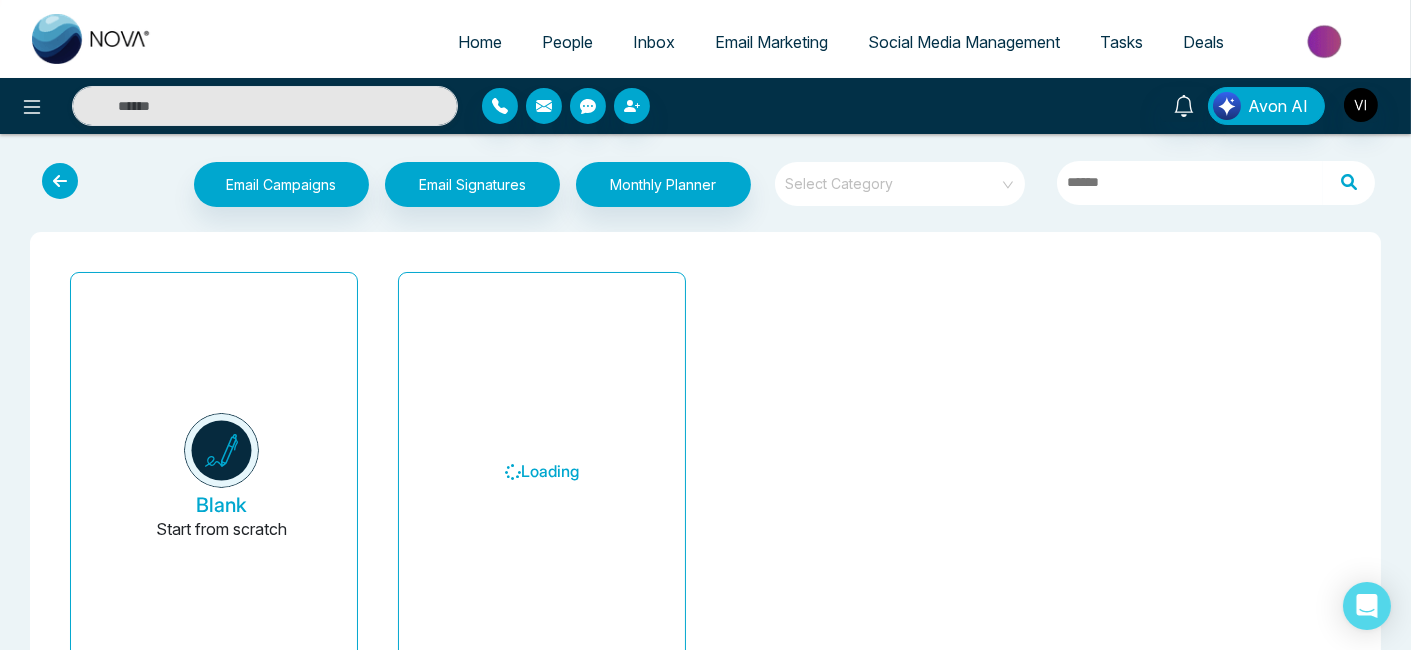 click at bounding box center (221, 450) 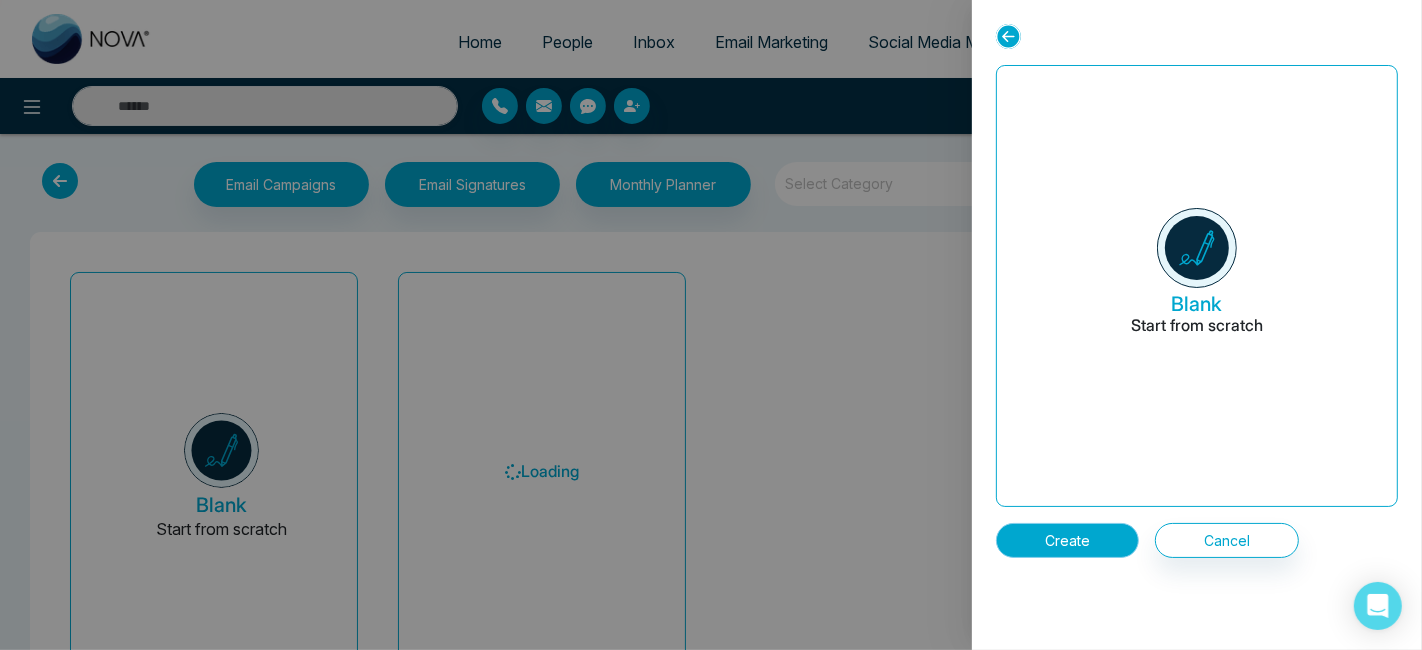 click on "Create" at bounding box center [1067, 540] 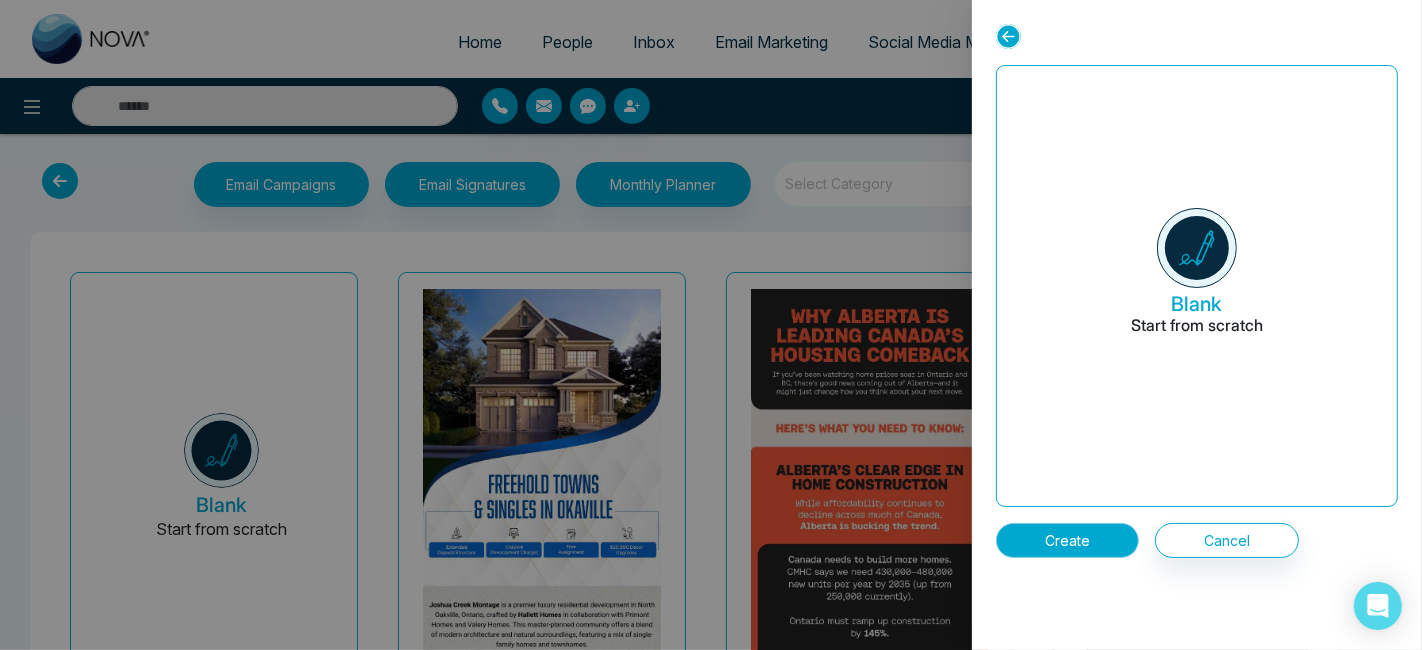 click on "Create" at bounding box center [1067, 540] 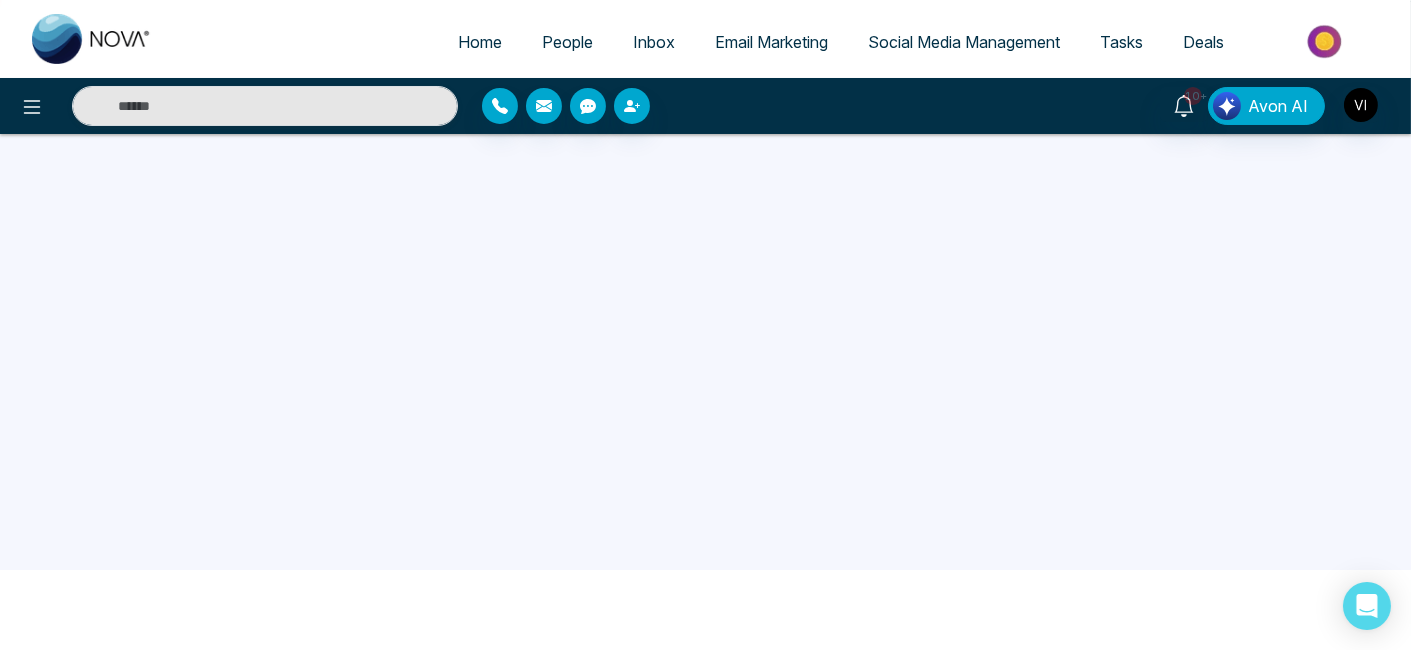 scroll, scrollTop: 0, scrollLeft: 0, axis: both 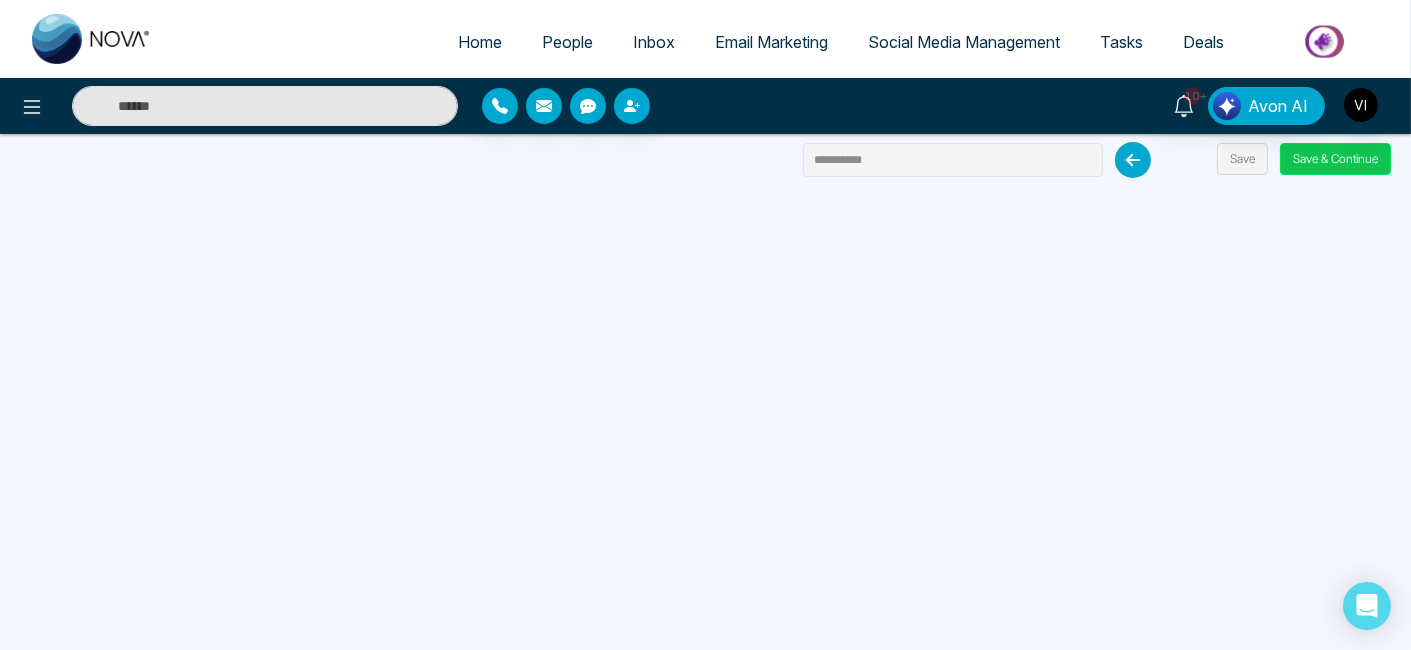 click on "Save & Continue" at bounding box center (1335, 159) 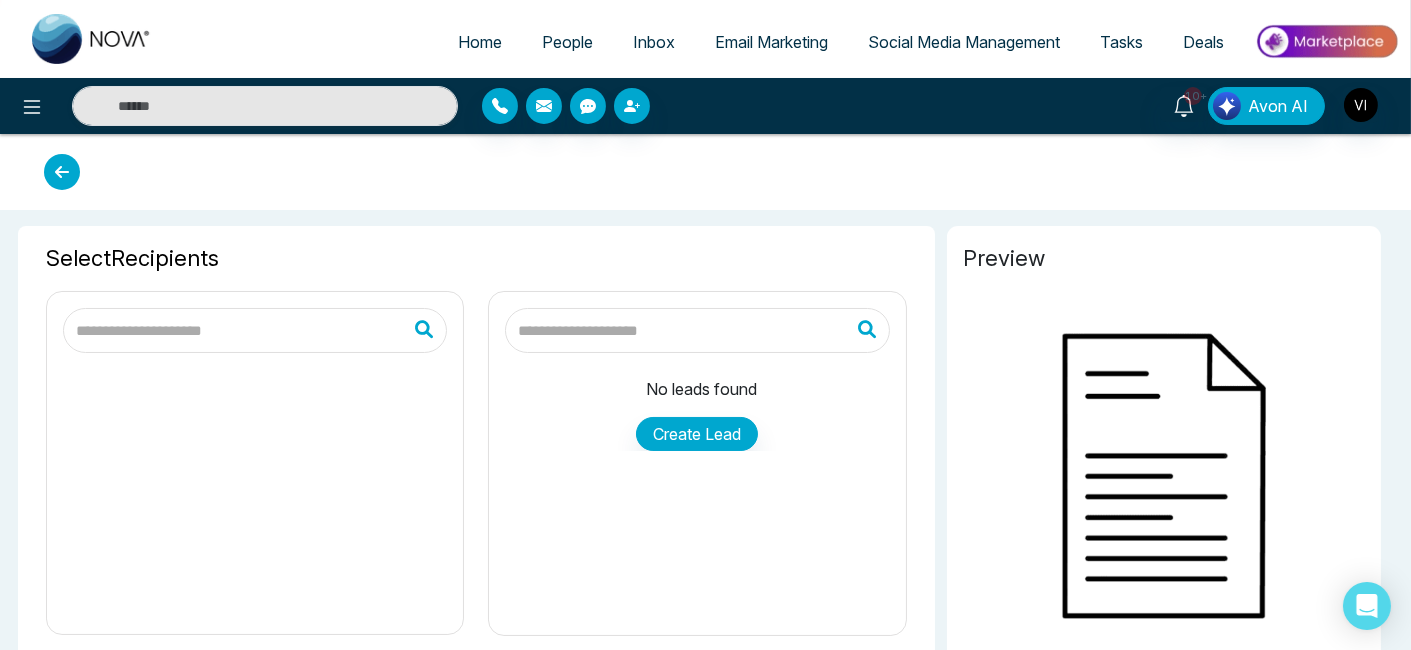 type on "**********" 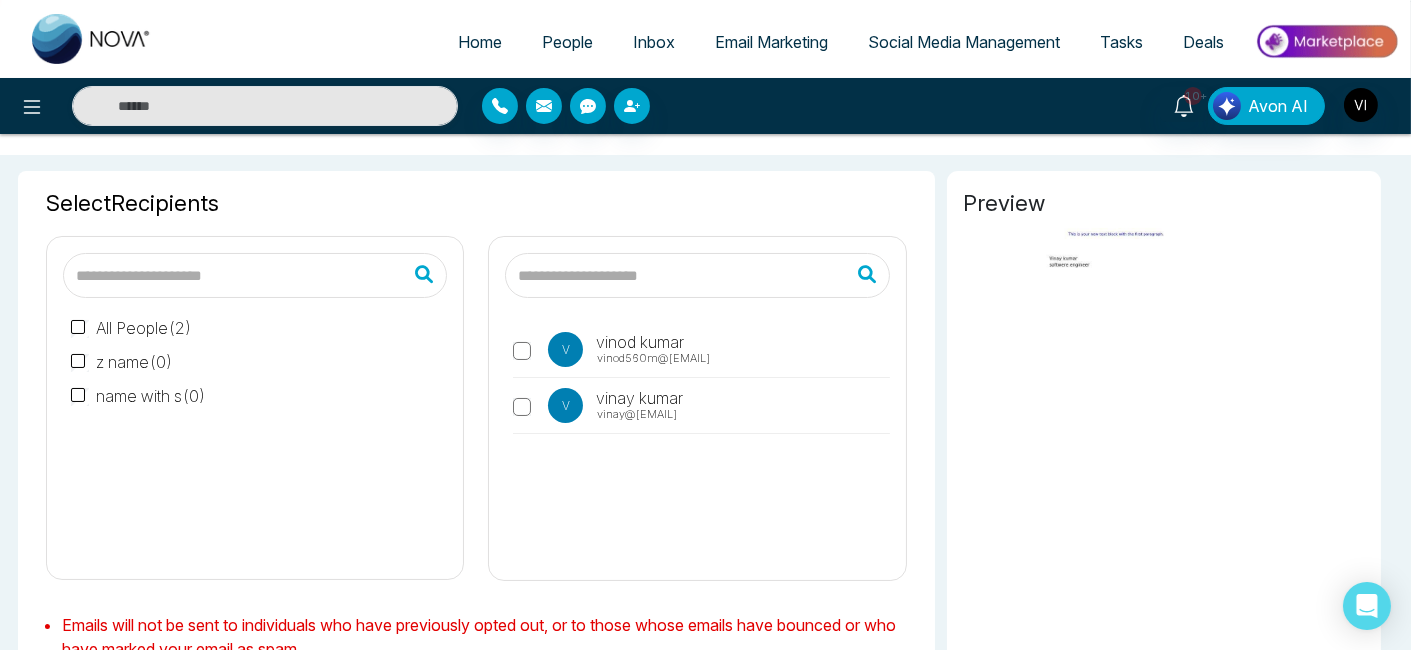 scroll, scrollTop: 64, scrollLeft: 0, axis: vertical 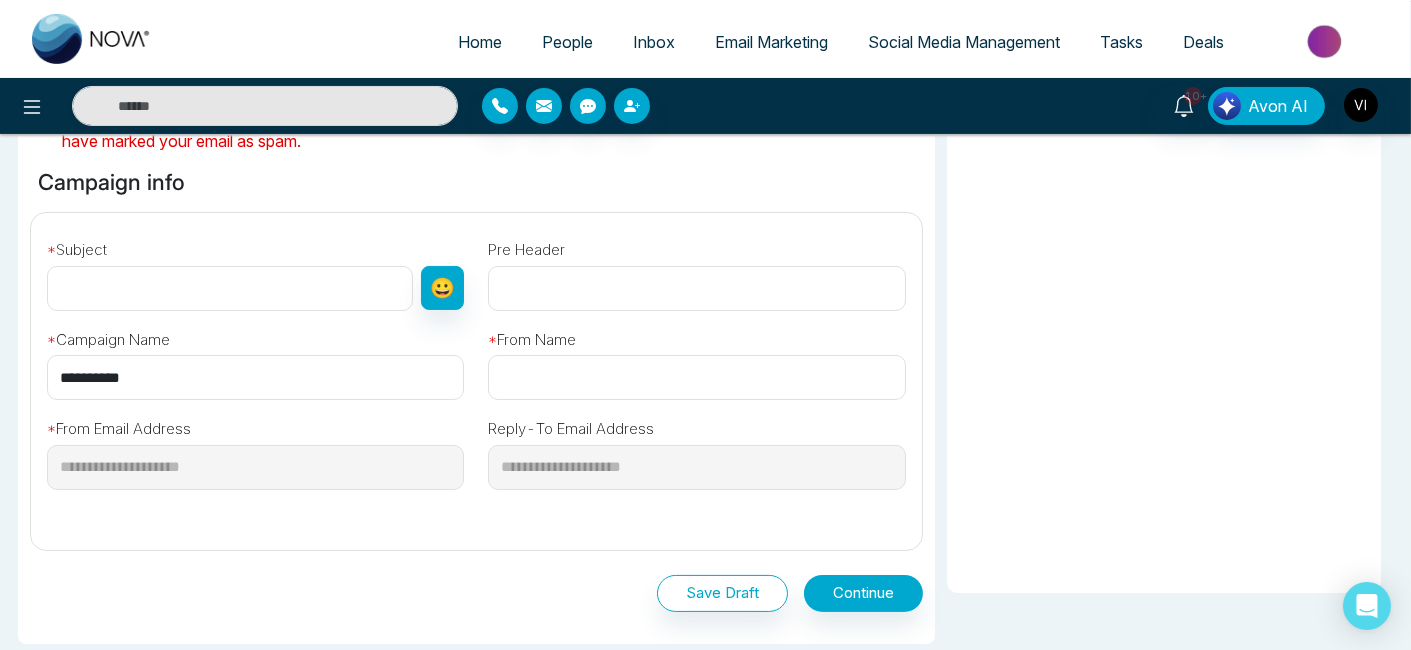 click at bounding box center [230, 288] 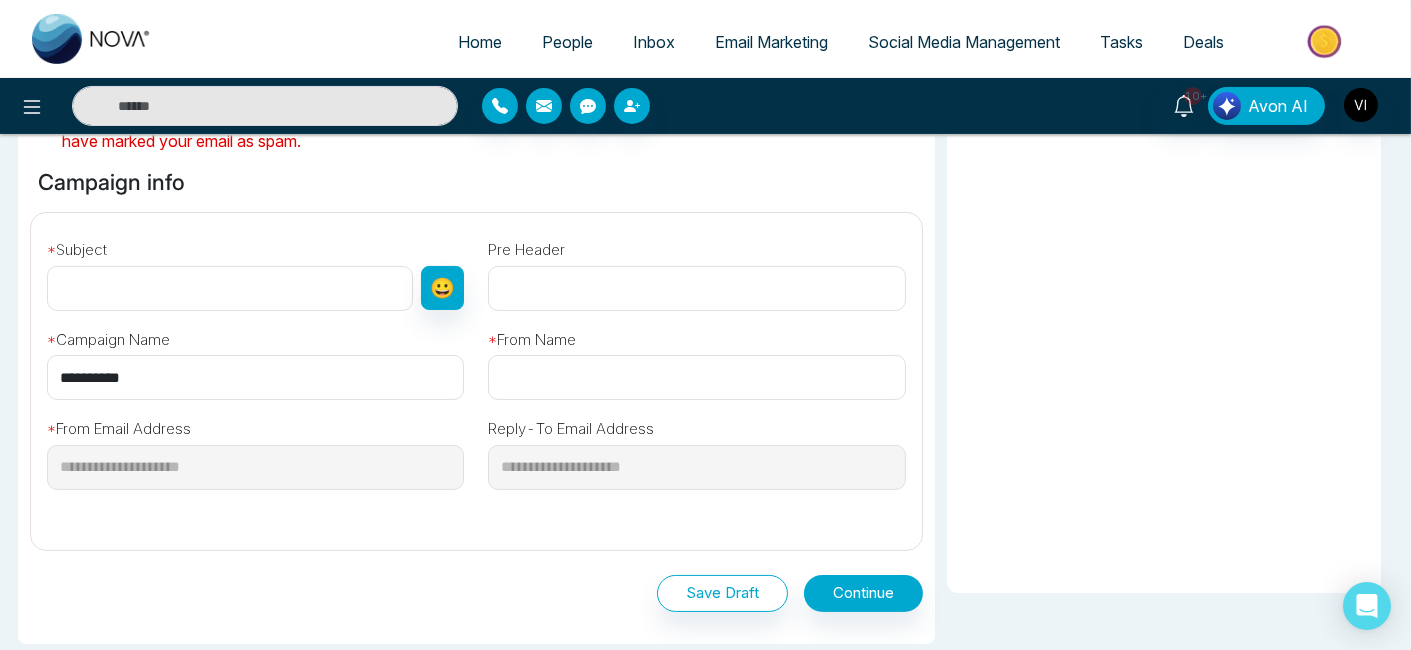 type on "**********" 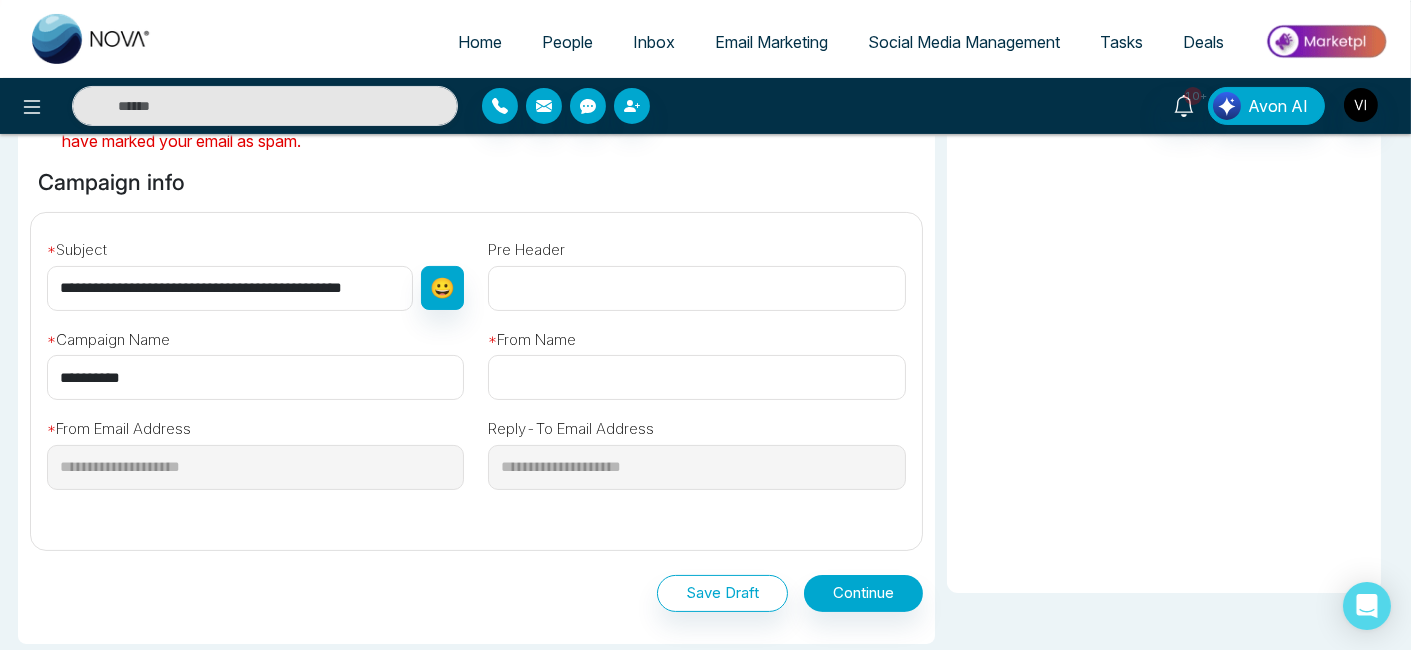 click at bounding box center [696, 288] 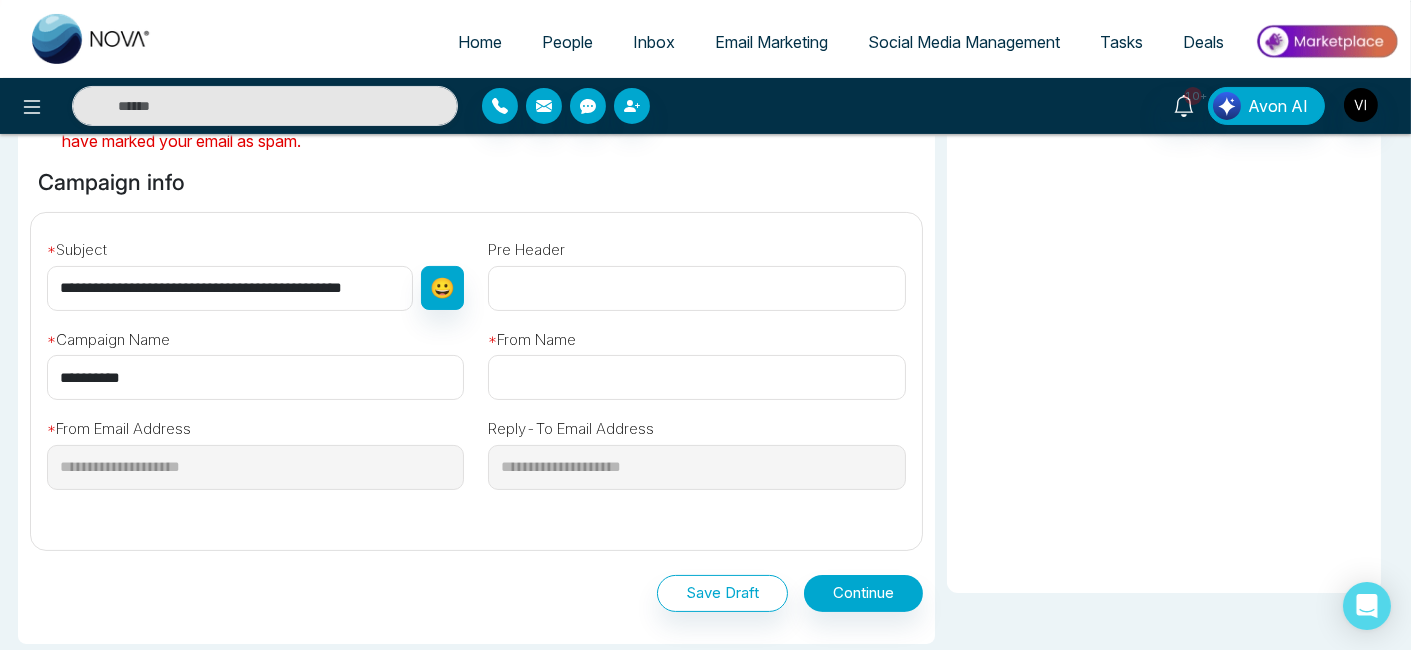 type on "*********" 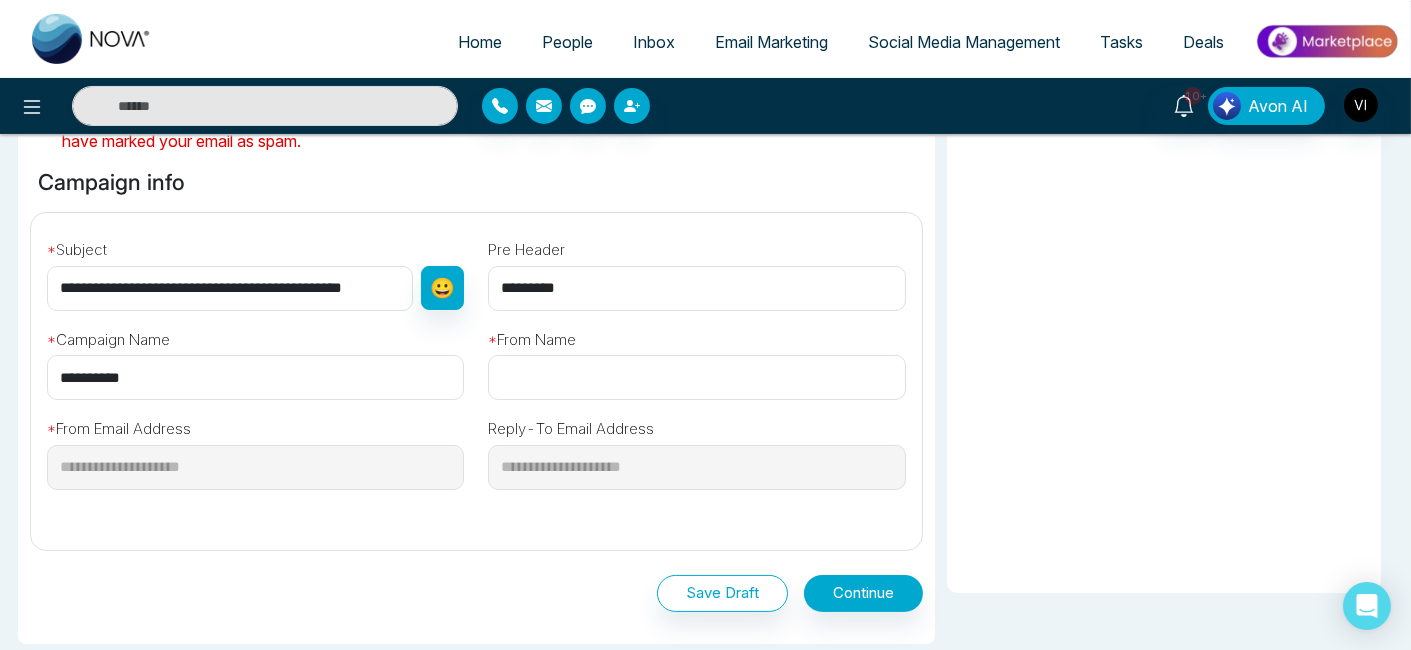 click at bounding box center (696, 377) 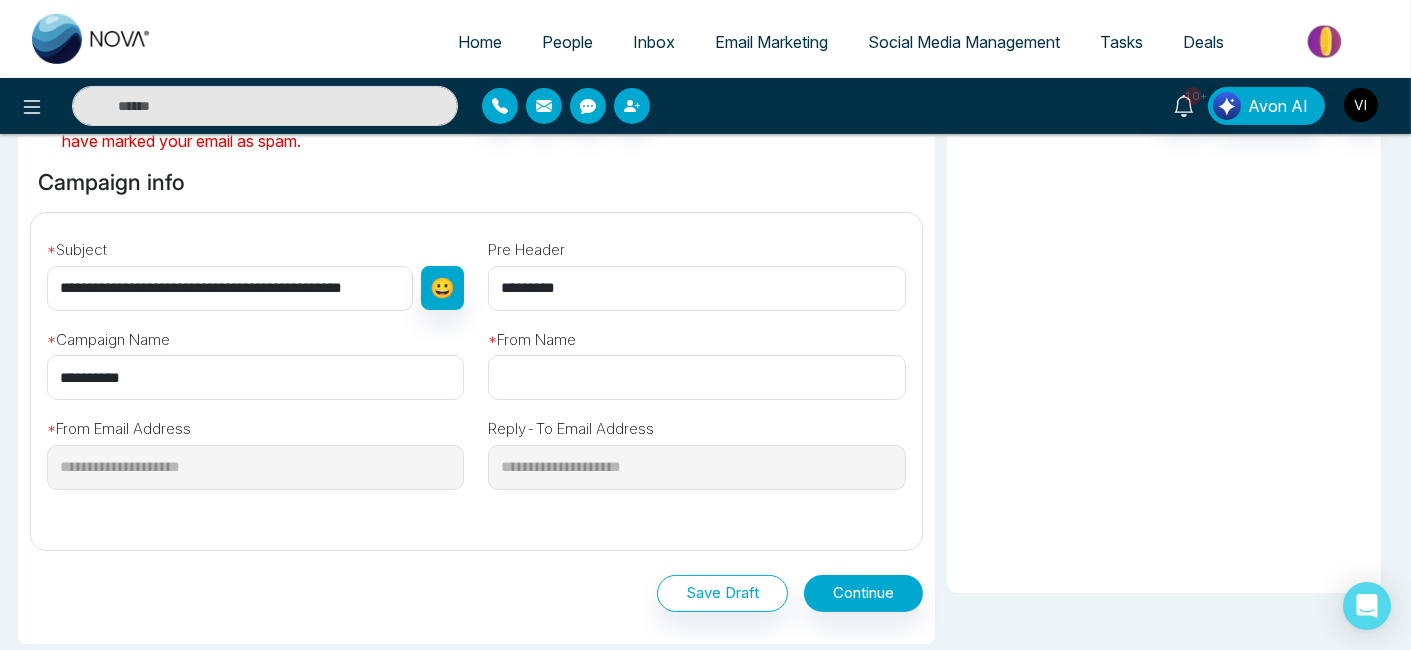 type on "**********" 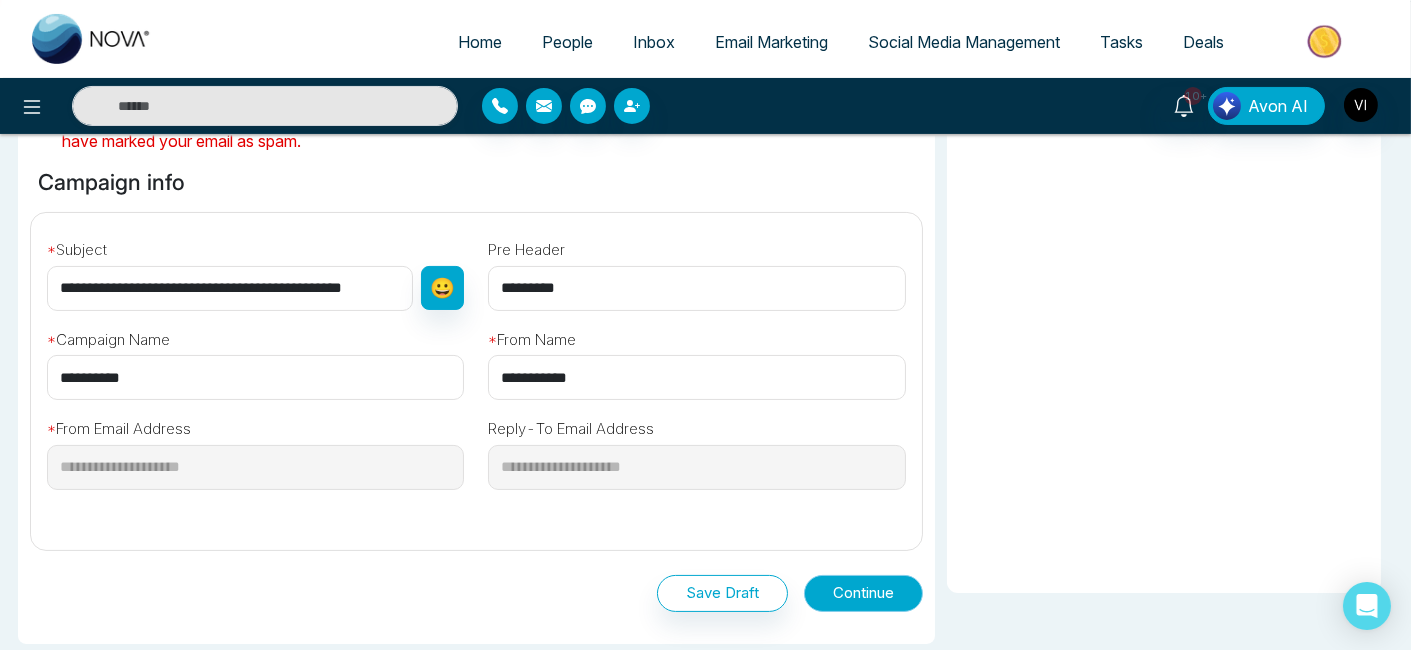click on "Continue" at bounding box center (863, 593) 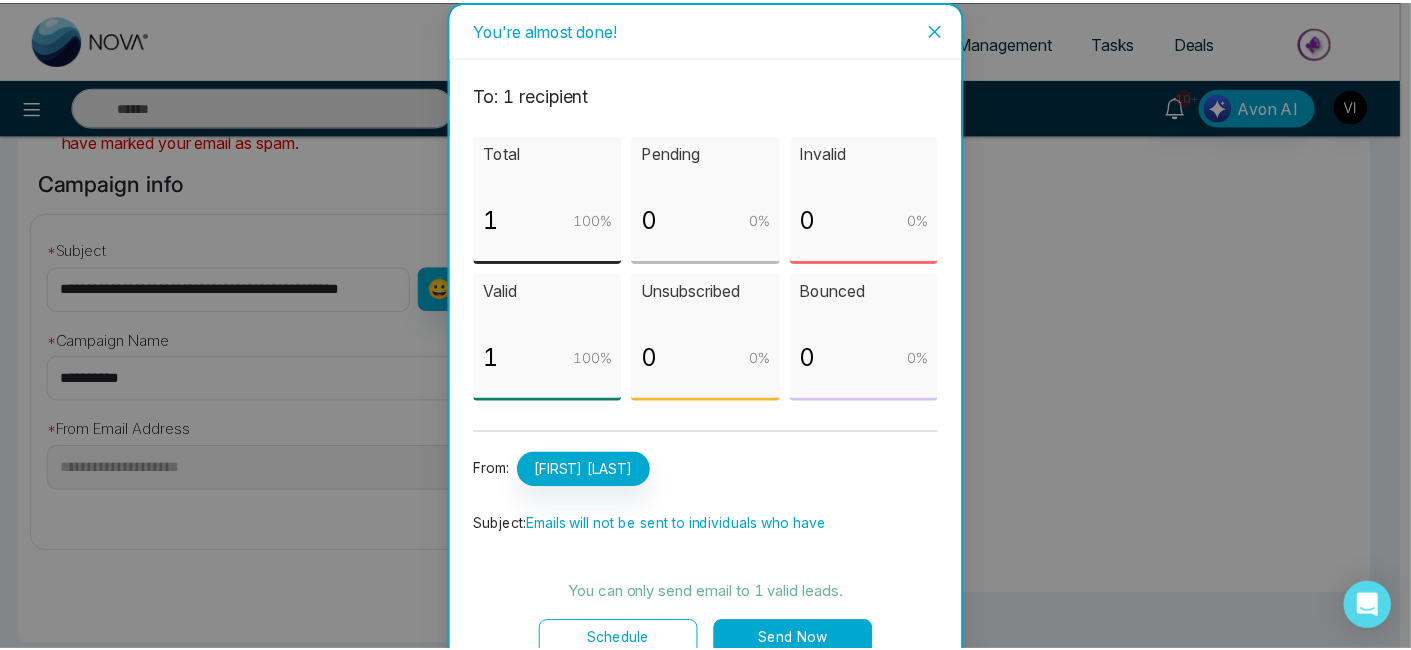 scroll, scrollTop: 29, scrollLeft: 0, axis: vertical 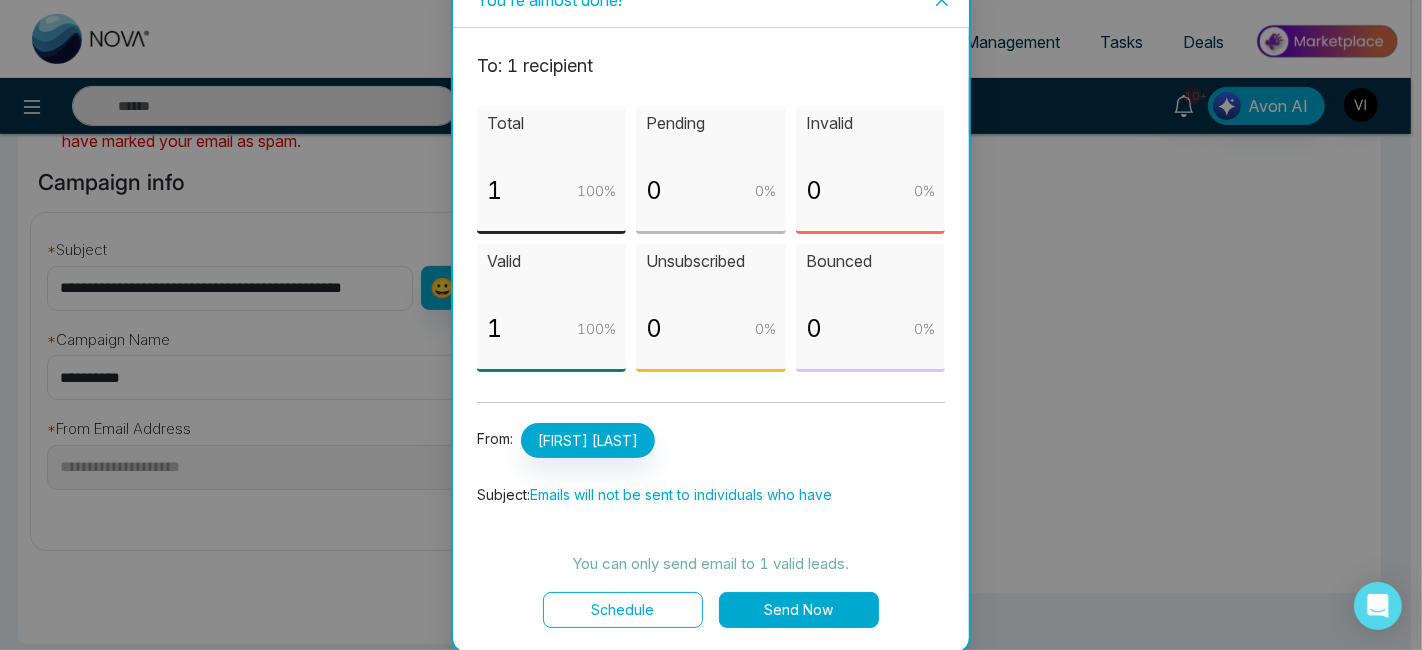 click on "Send Now" at bounding box center [799, 610] 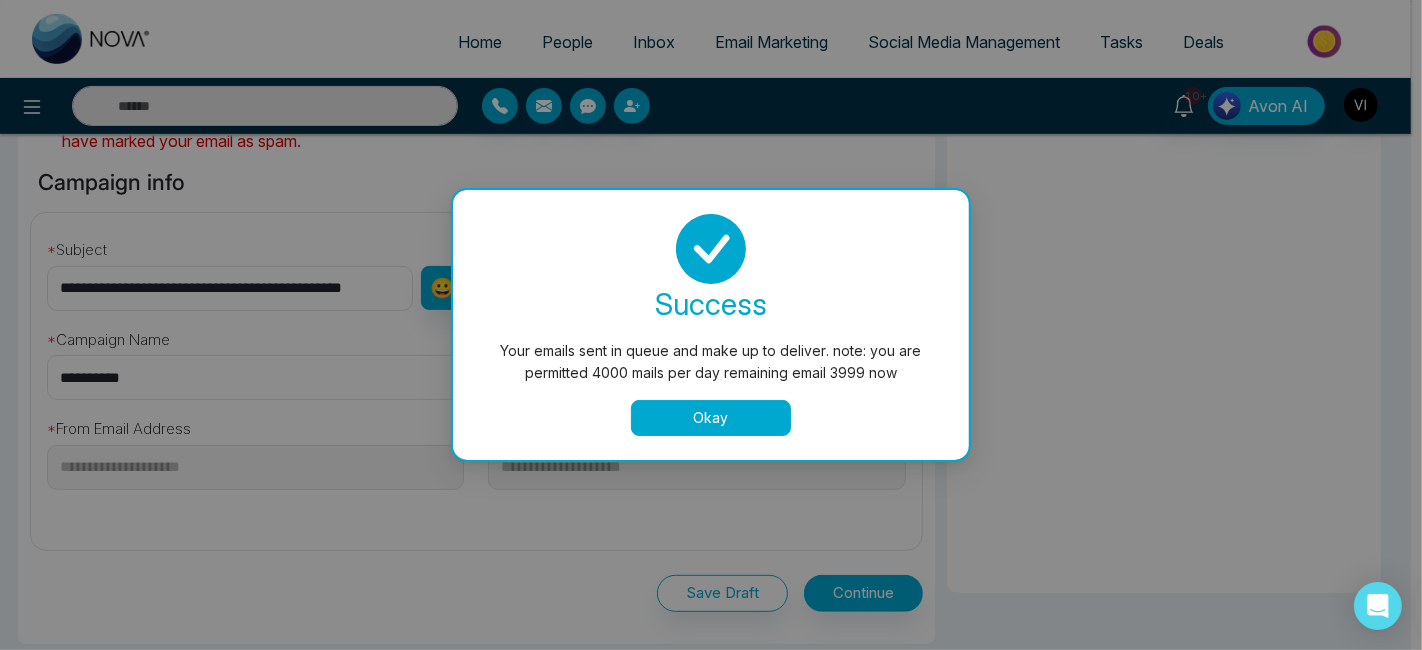 click on "Okay" at bounding box center [711, 418] 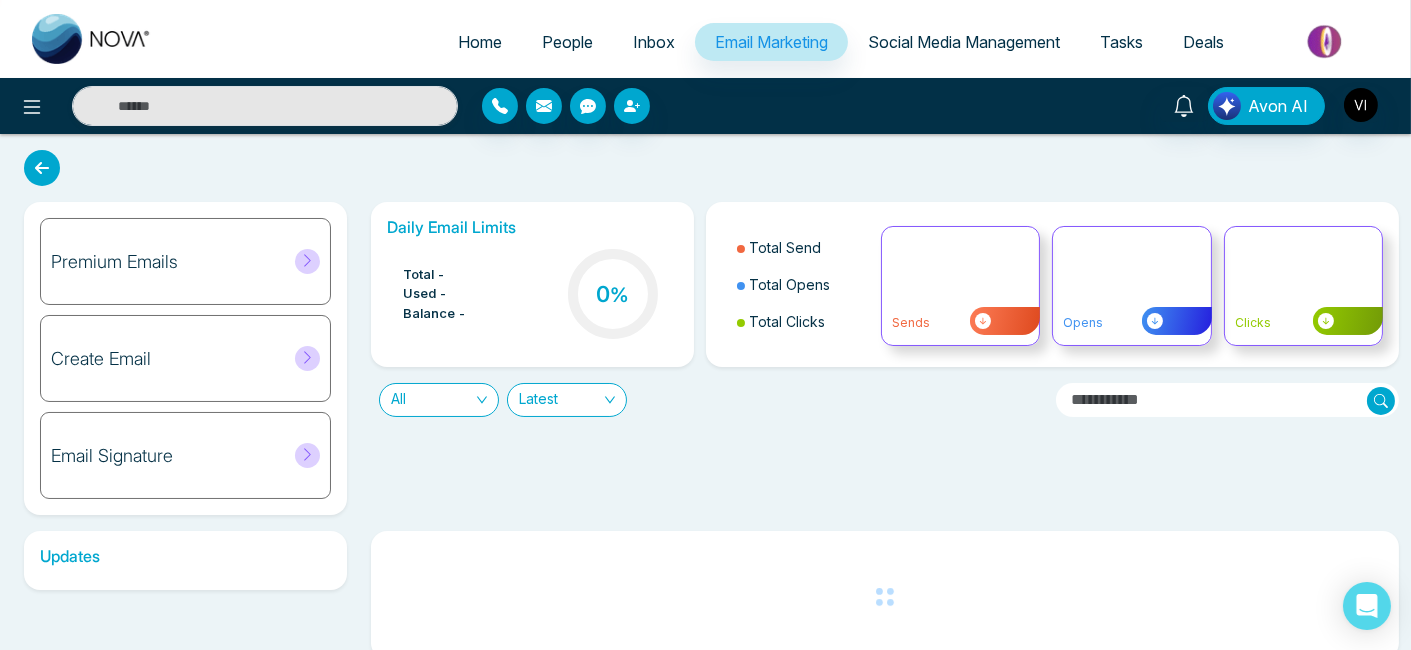 scroll, scrollTop: 32, scrollLeft: 0, axis: vertical 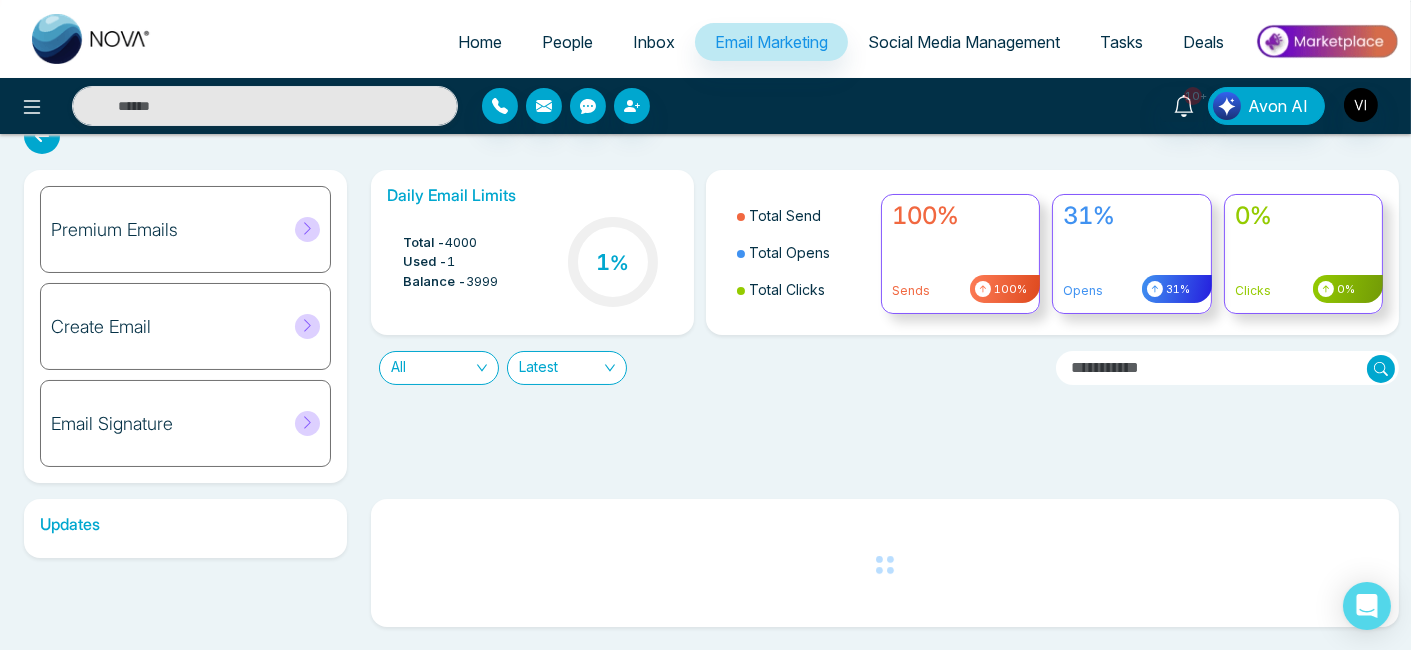 click on "People" at bounding box center [567, 42] 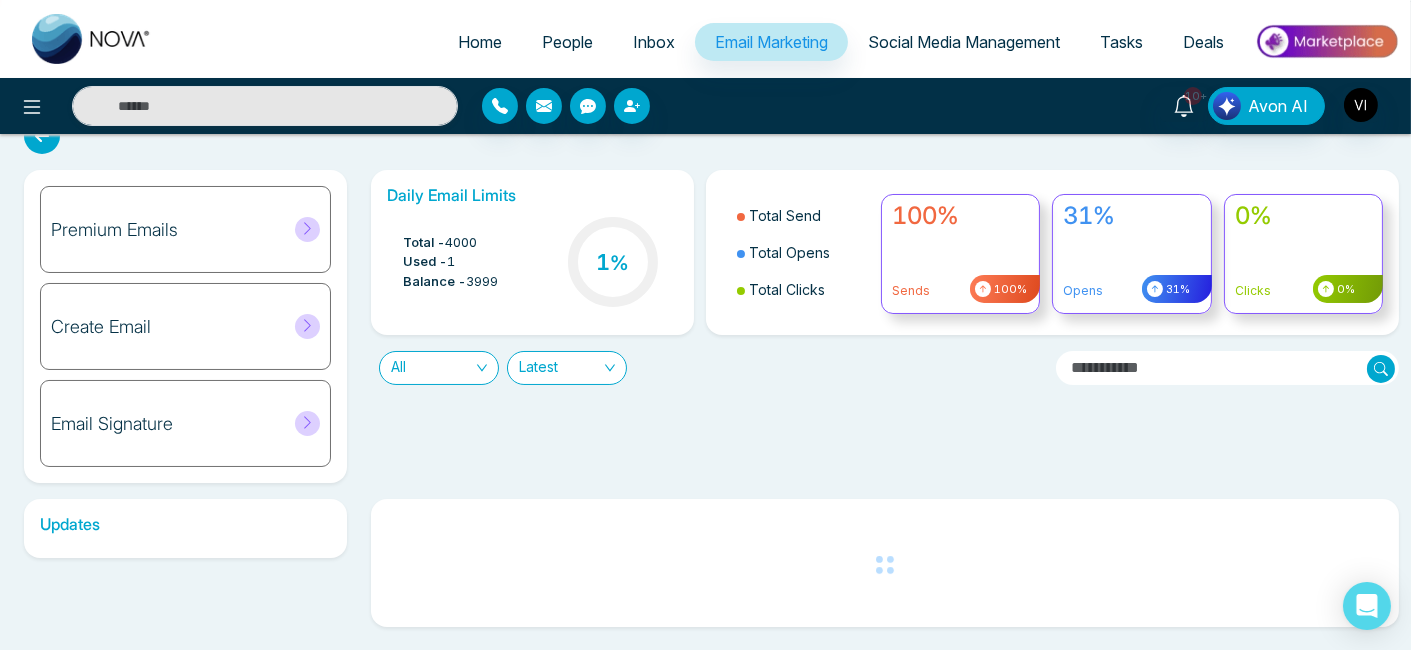 scroll, scrollTop: 0, scrollLeft: 0, axis: both 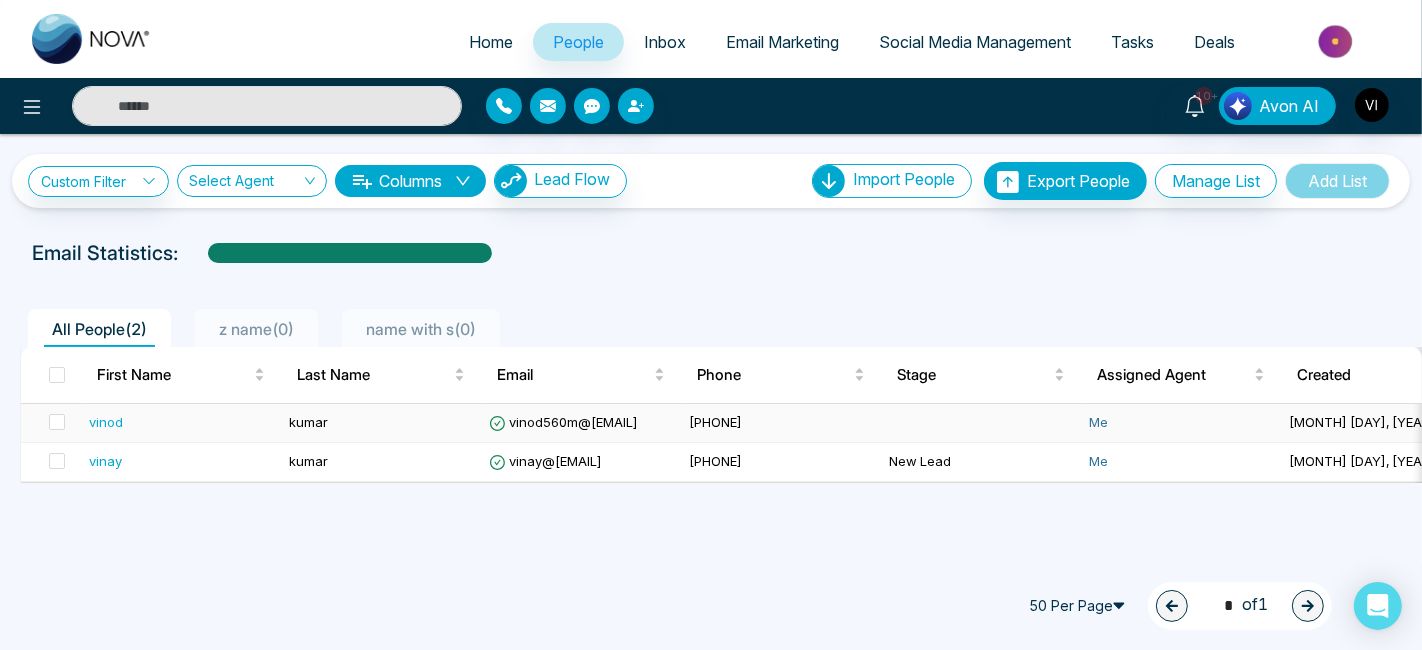 click on "vinod" at bounding box center [106, 422] 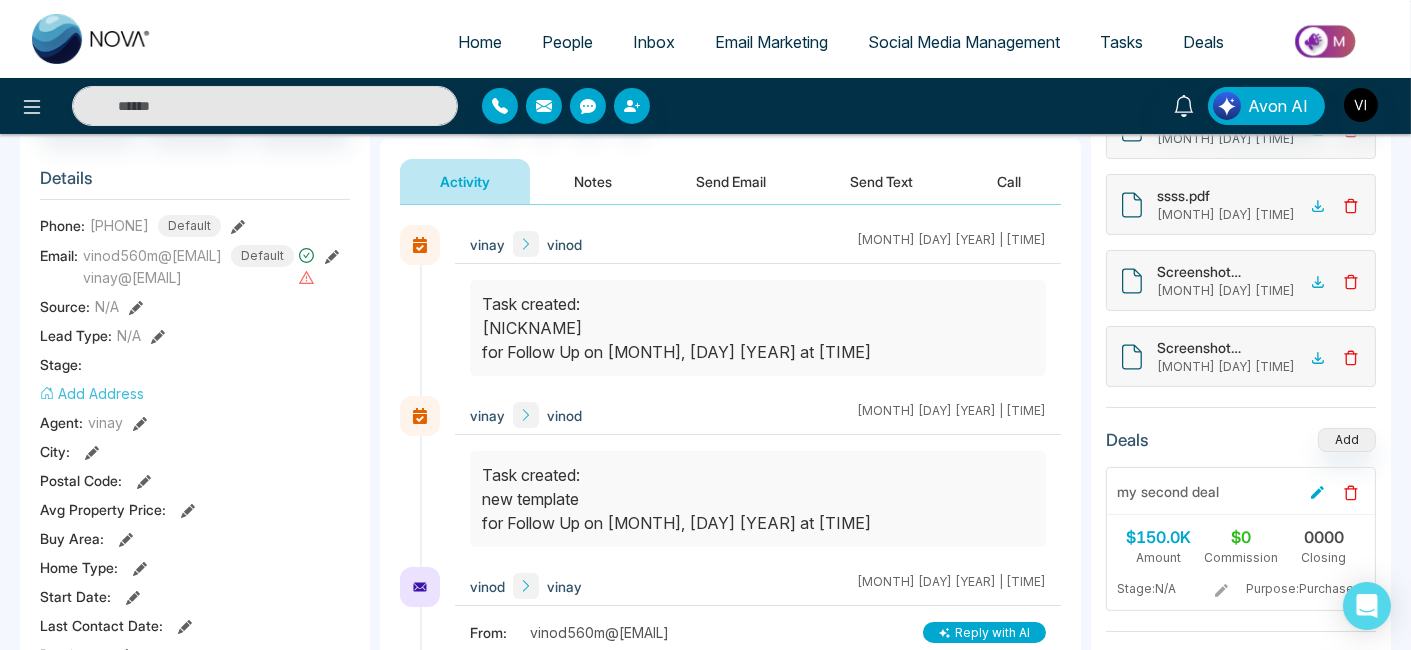 scroll, scrollTop: 253, scrollLeft: 0, axis: vertical 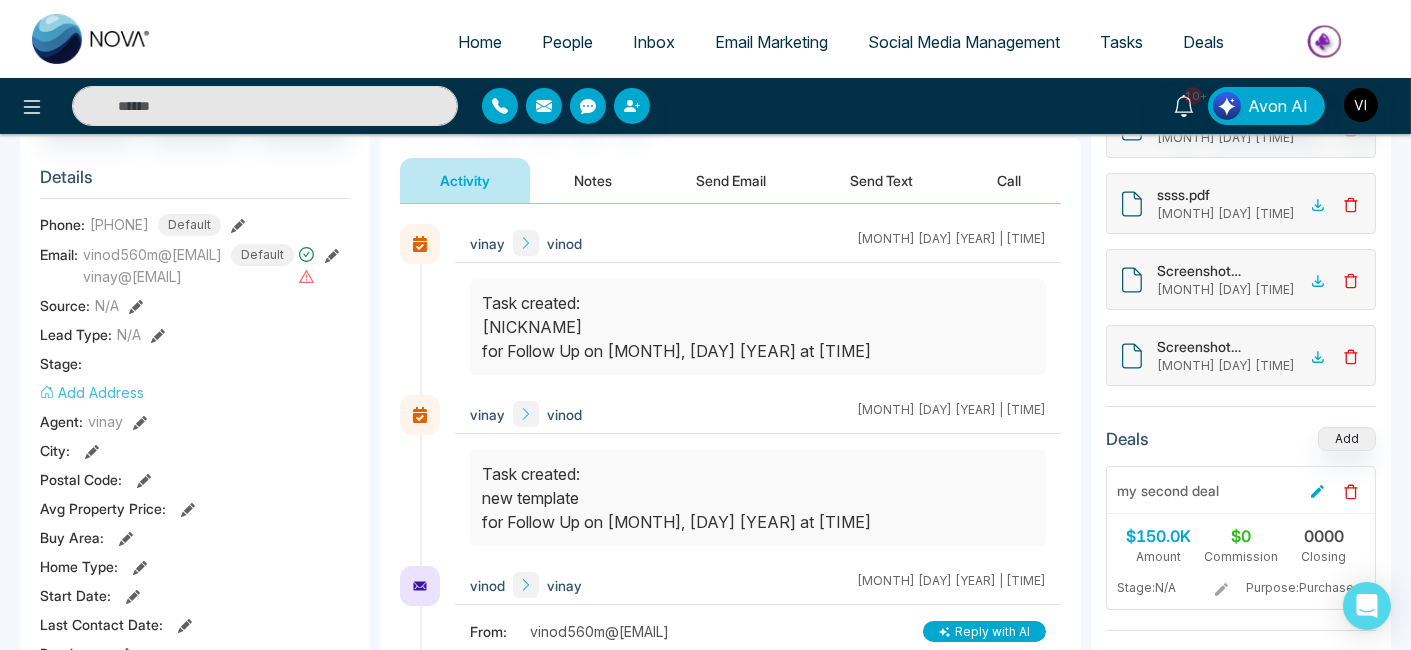 click on "Send Email" at bounding box center [731, 180] 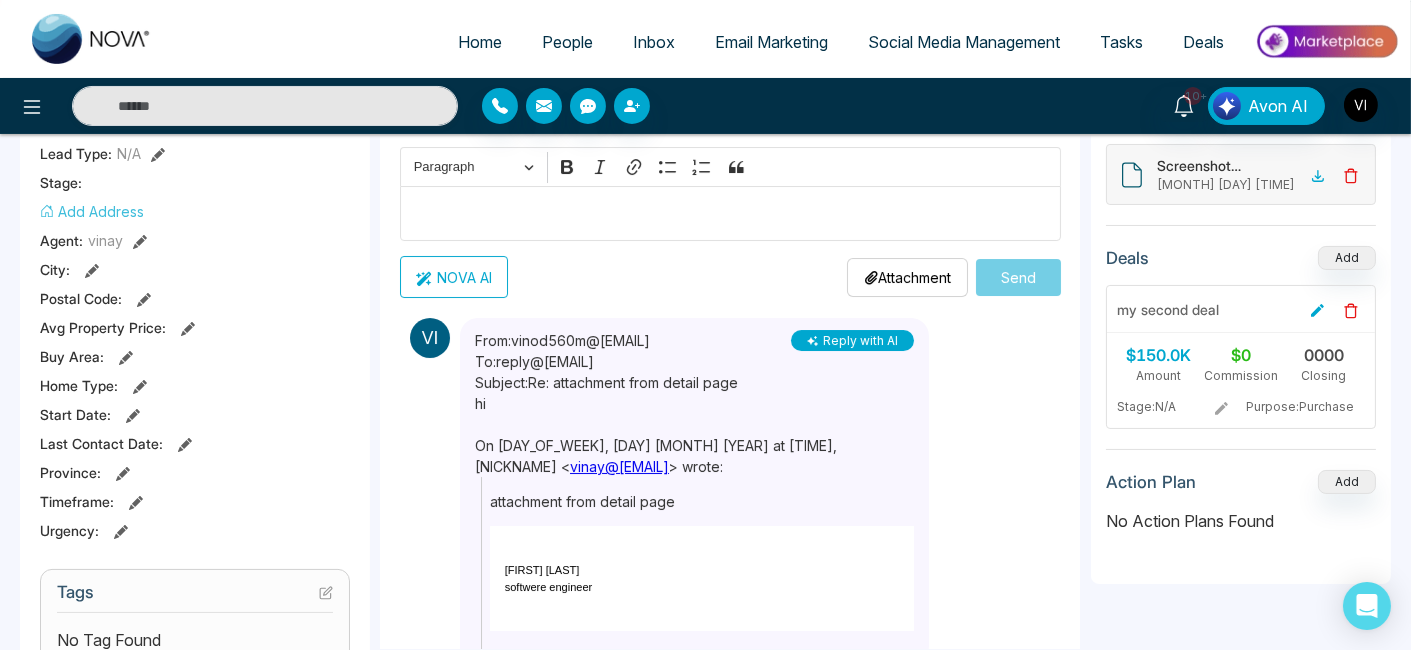 scroll, scrollTop: 414, scrollLeft: 0, axis: vertical 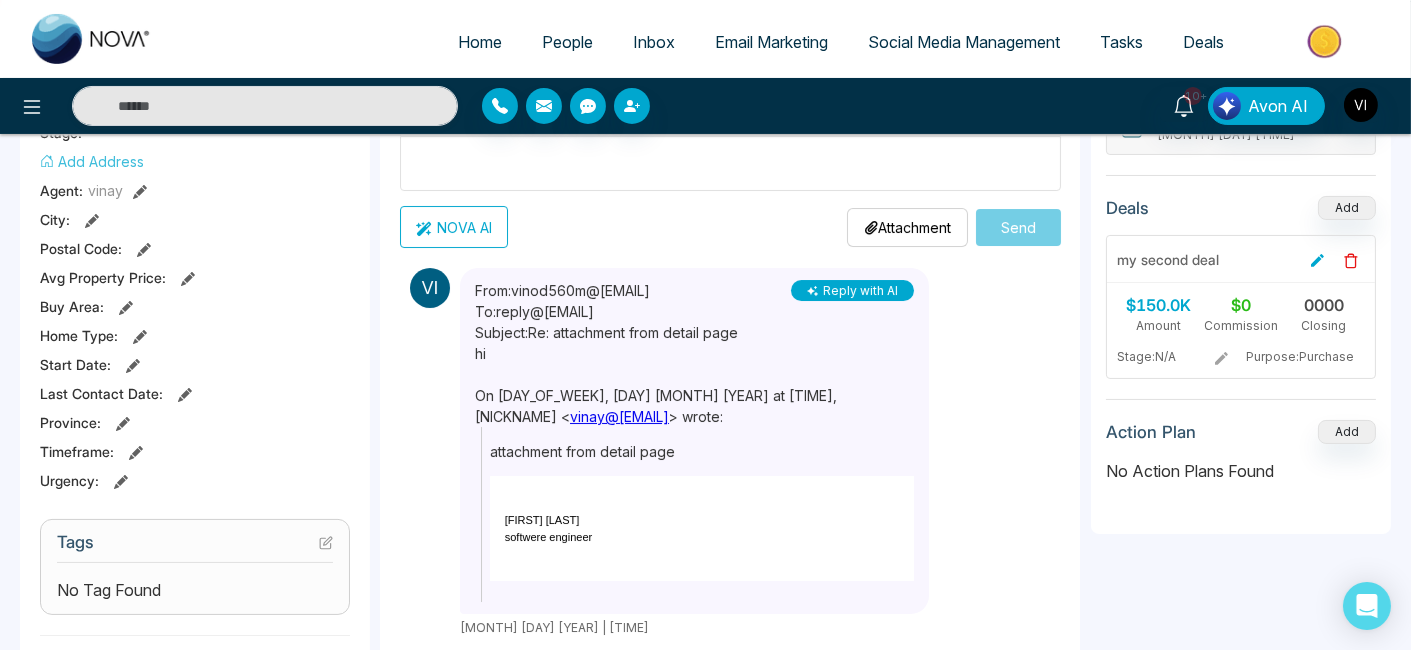 type 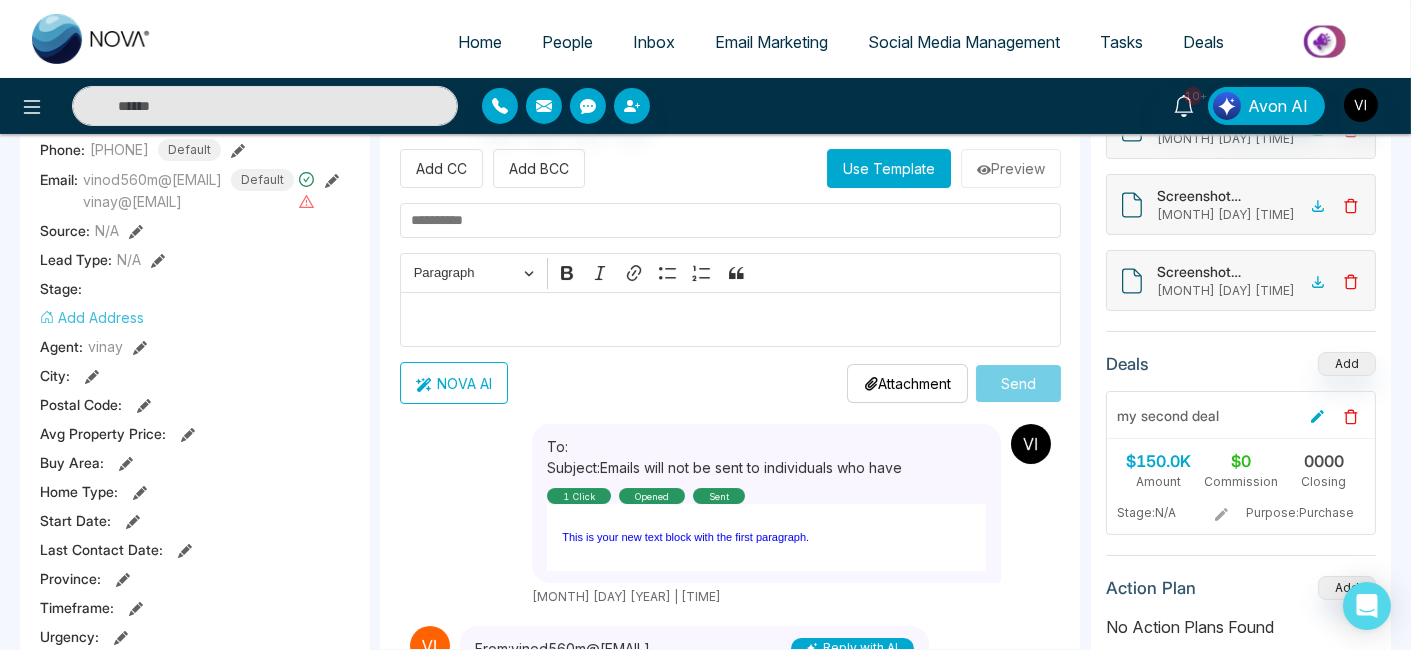 scroll, scrollTop: 317, scrollLeft: 0, axis: vertical 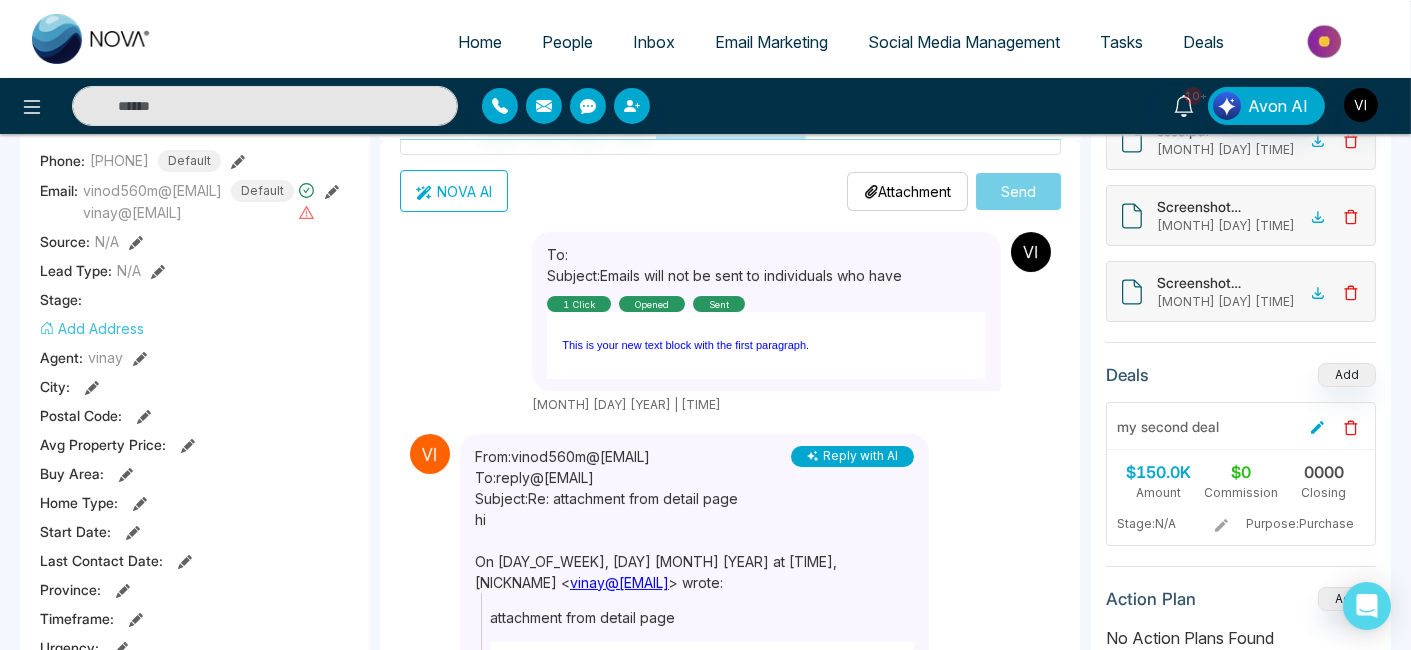 click on "This is your new text block with the first paragraph." at bounding box center (685, 345) 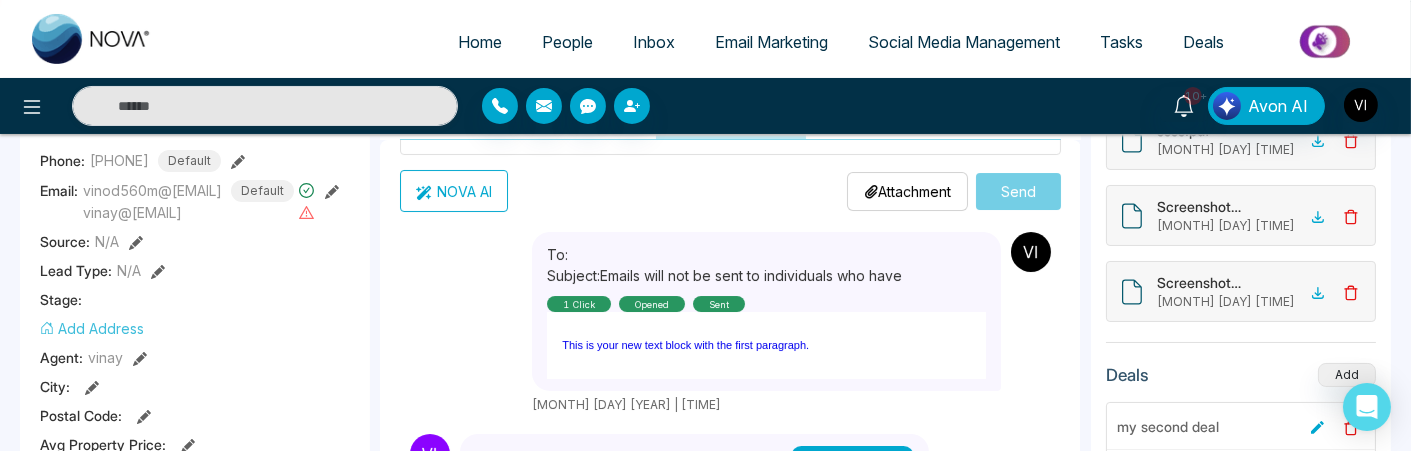 click on "This is your new text block with the first paragraph." at bounding box center (685, 345) 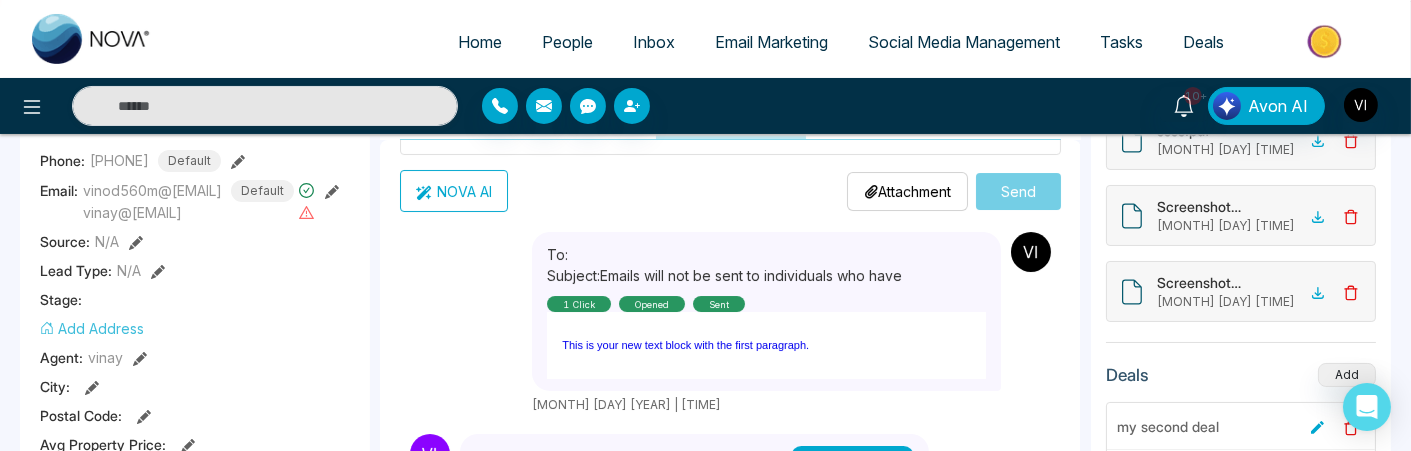 click on "This is your new text block with the first paragraph." at bounding box center (685, 345) 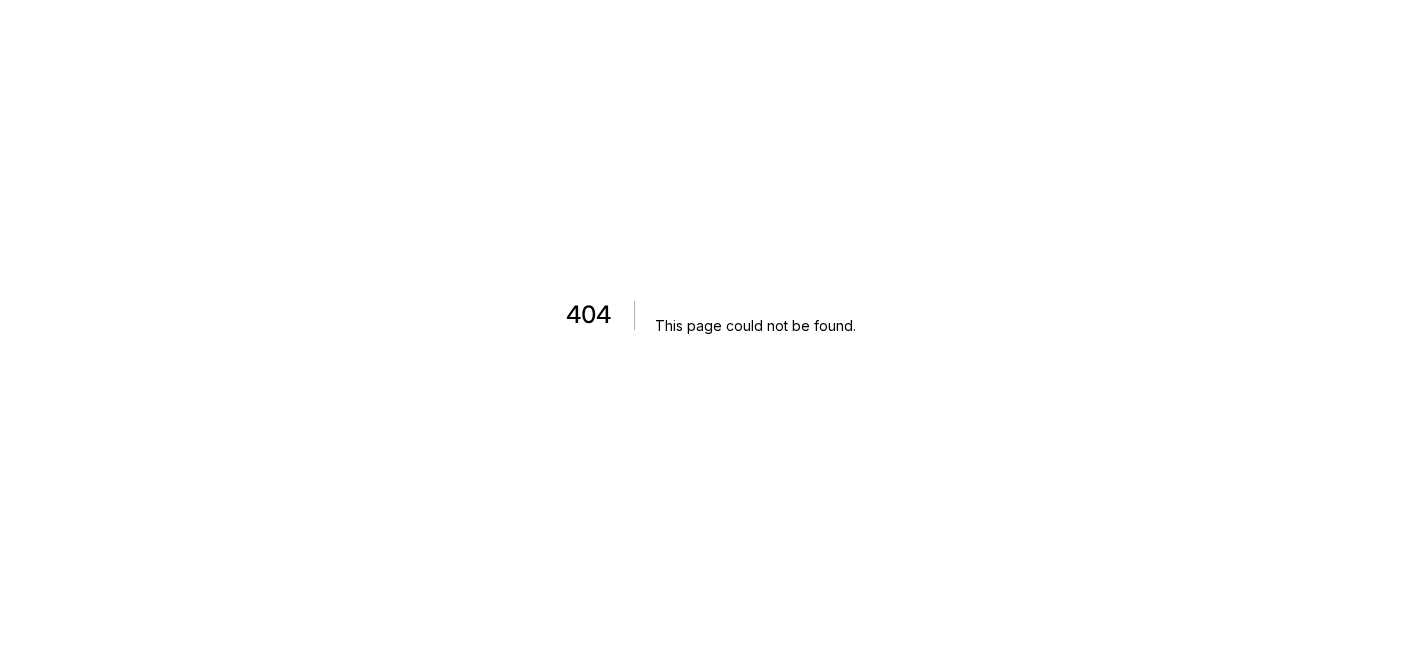 scroll, scrollTop: 0, scrollLeft: 0, axis: both 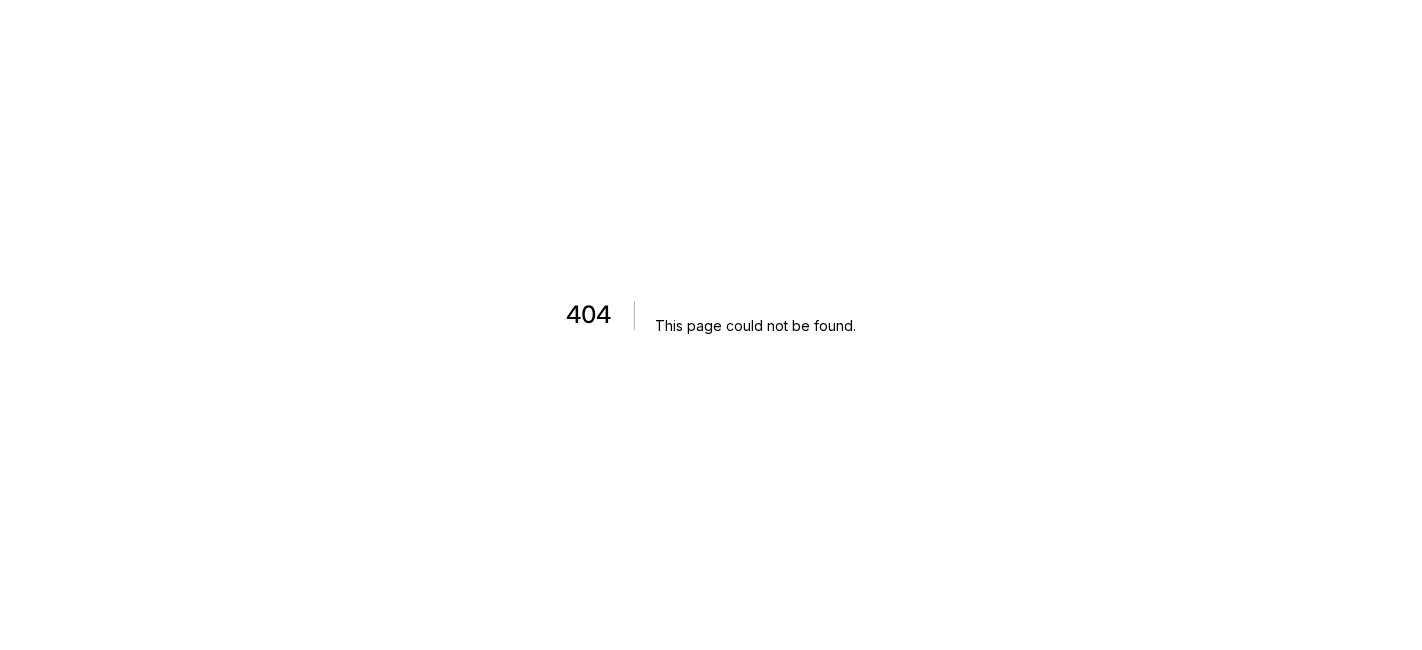click on "404 This page could not be found ." at bounding box center (711, 325) 